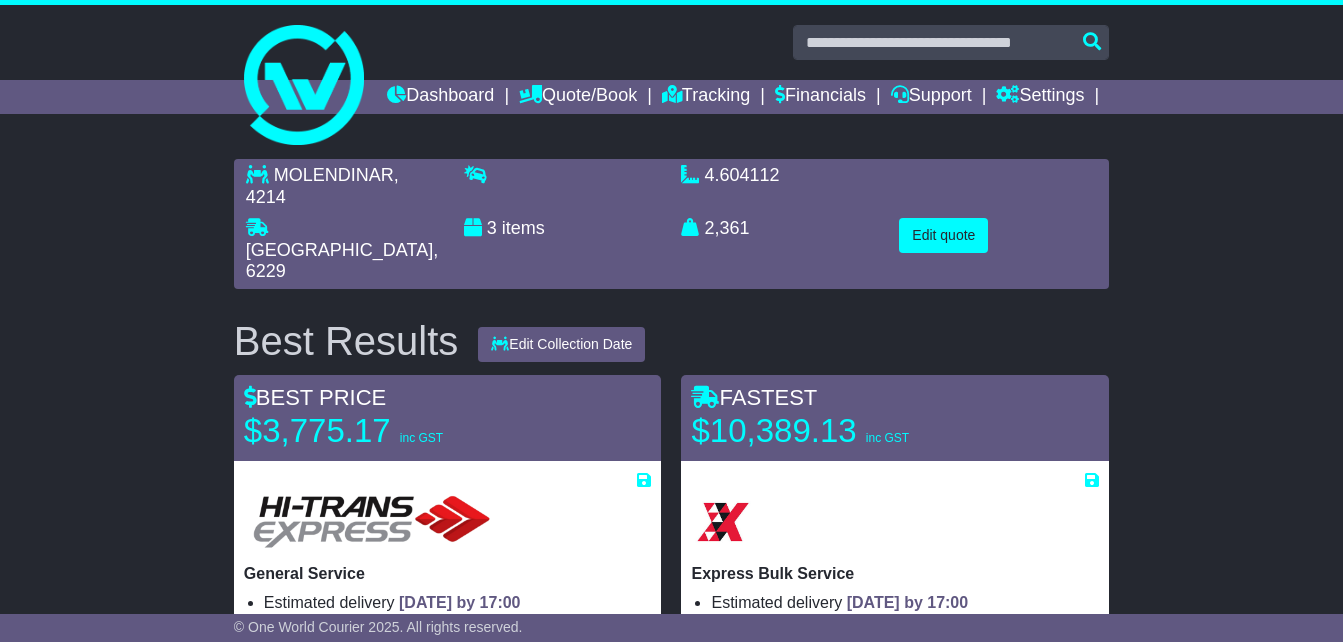 scroll, scrollTop: 0, scrollLeft: 0, axis: both 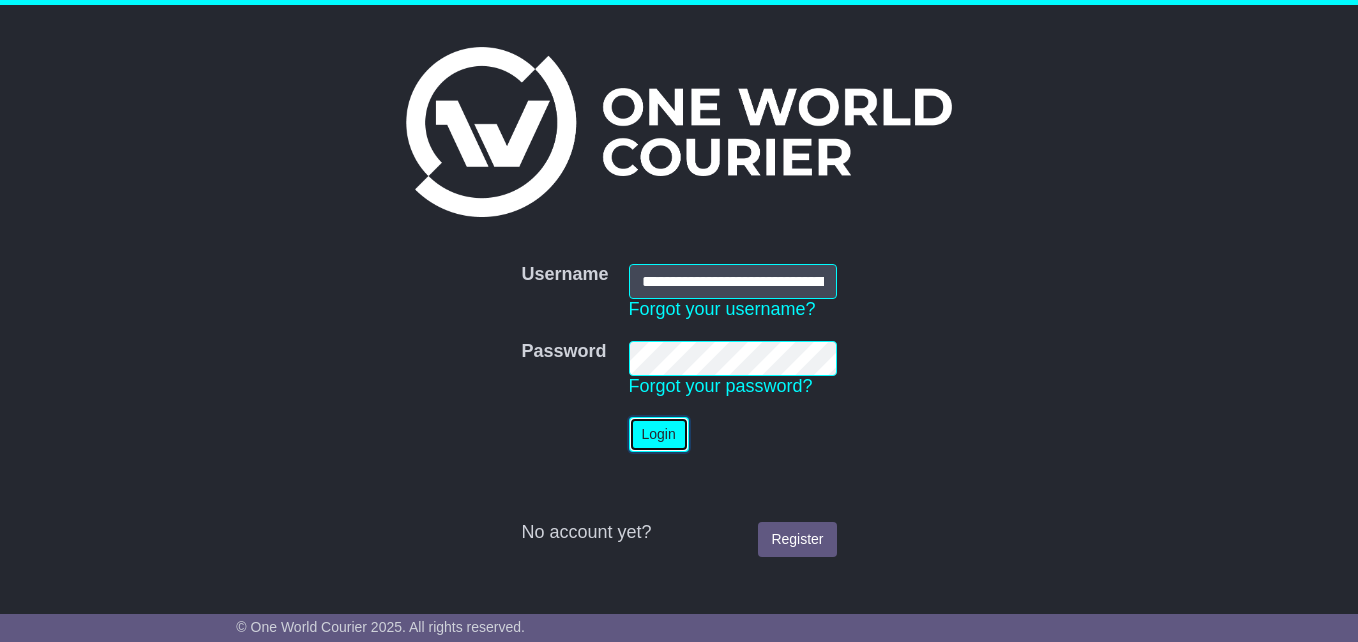 click on "Login" at bounding box center (659, 434) 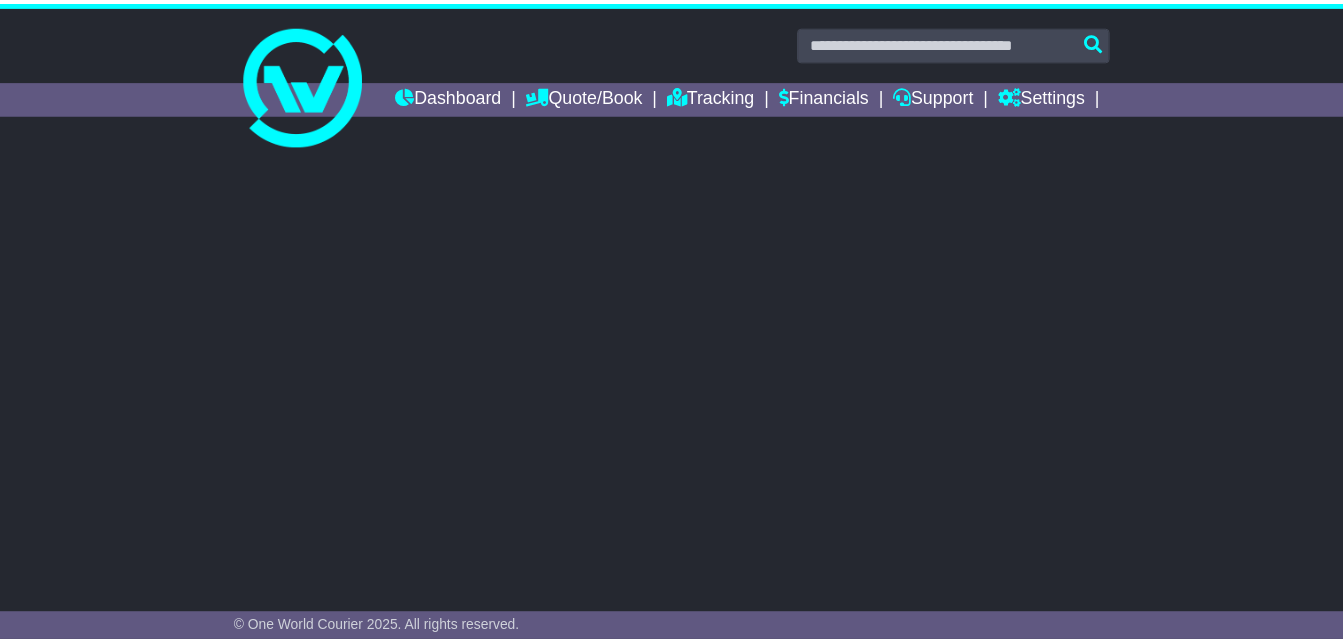 scroll, scrollTop: 0, scrollLeft: 0, axis: both 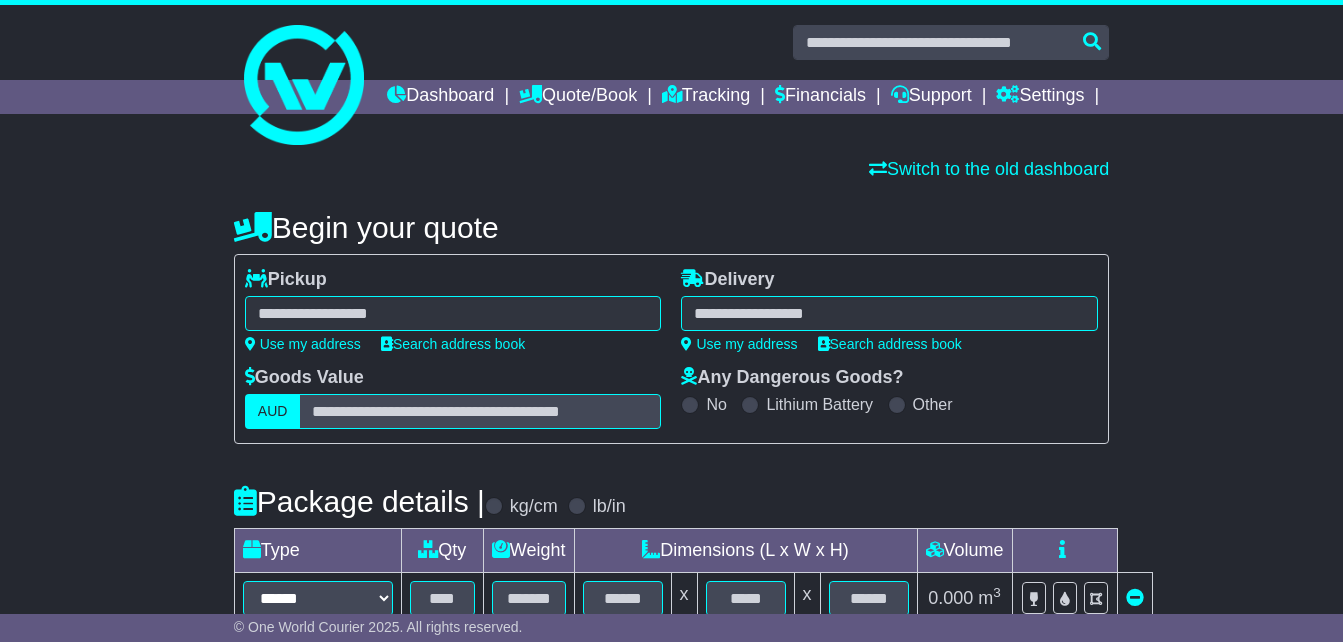 click at bounding box center (453, 313) 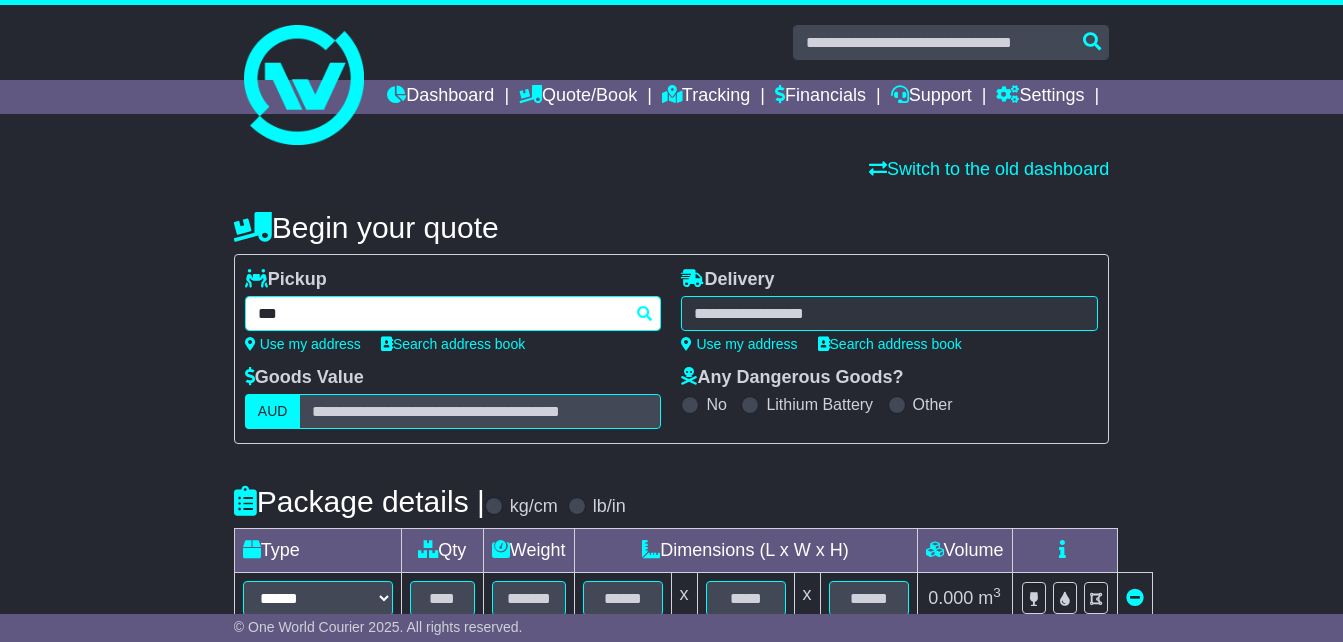 type on "****" 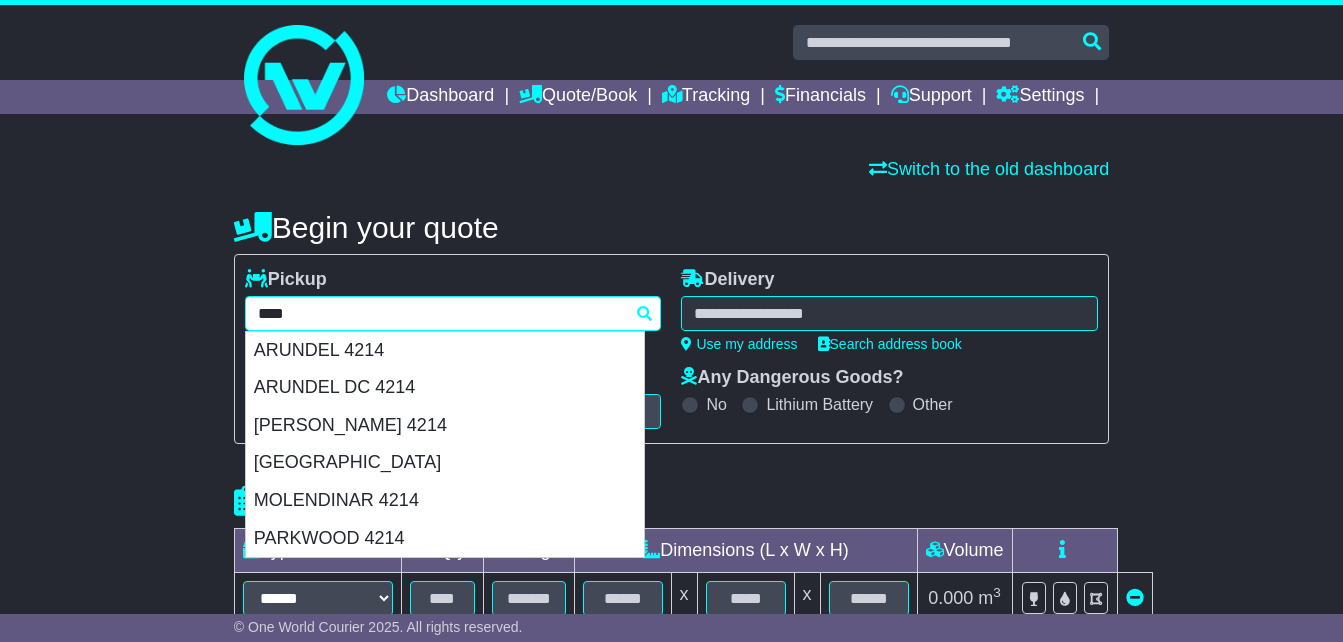 click on "MOLENDINAR 4214" at bounding box center (445, 501) 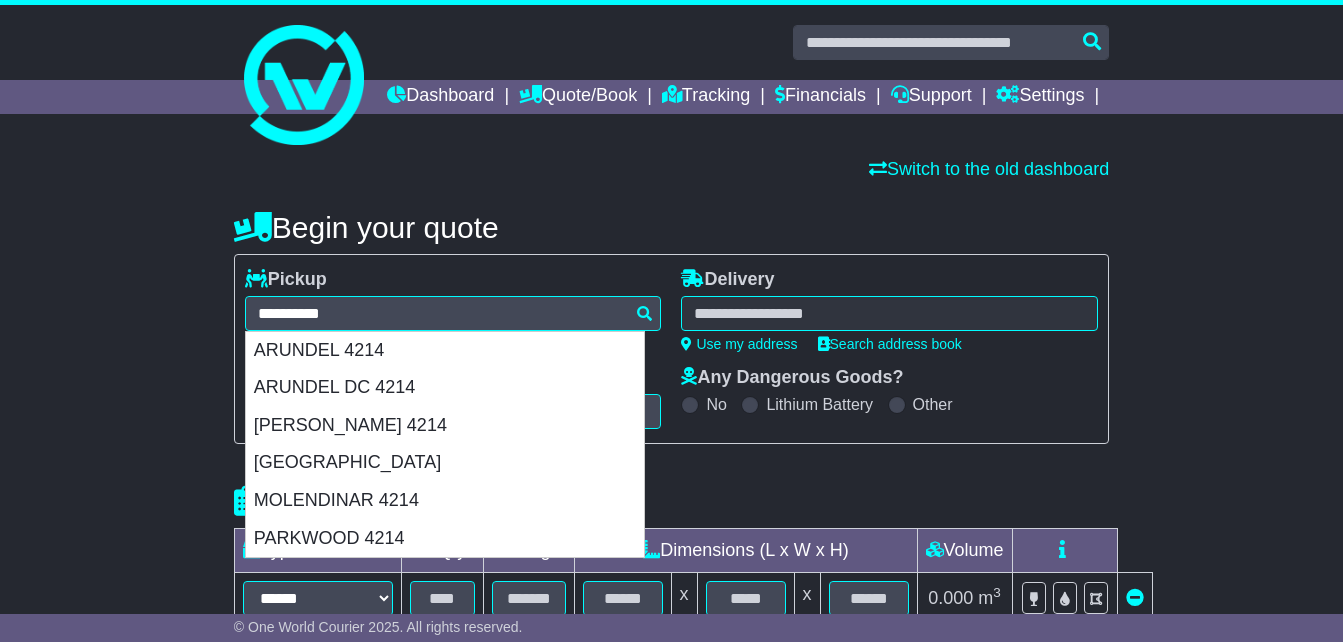 type on "**********" 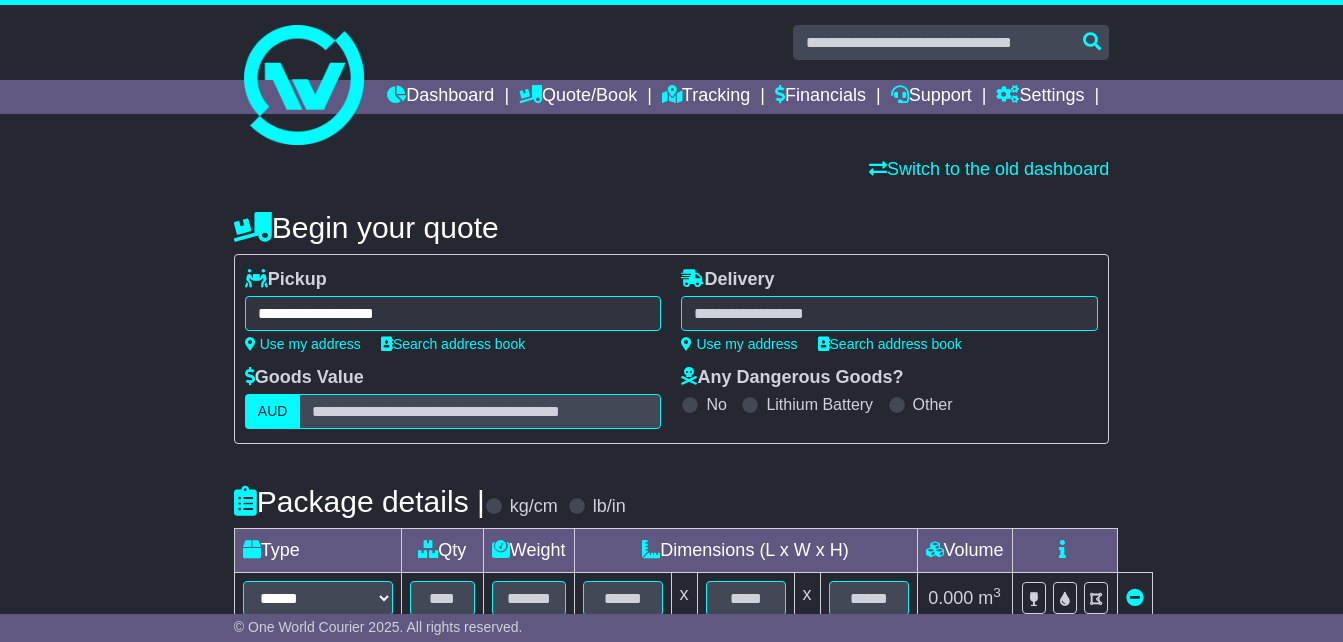 click at bounding box center [889, 313] 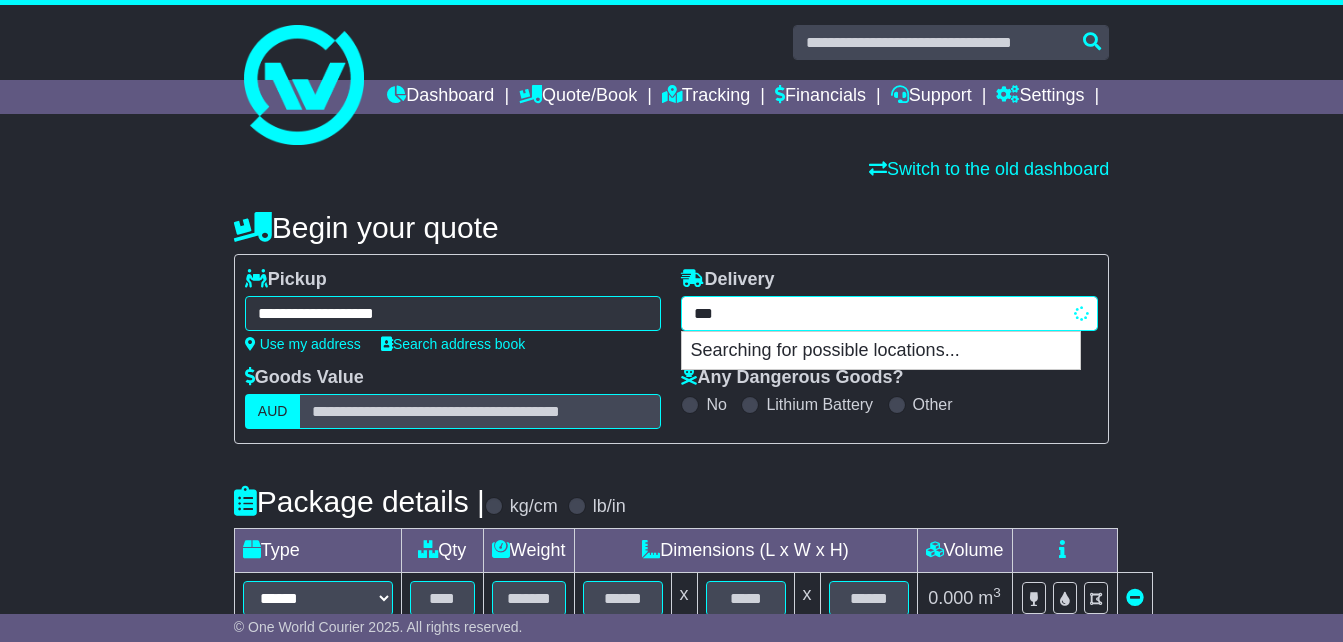 type on "****" 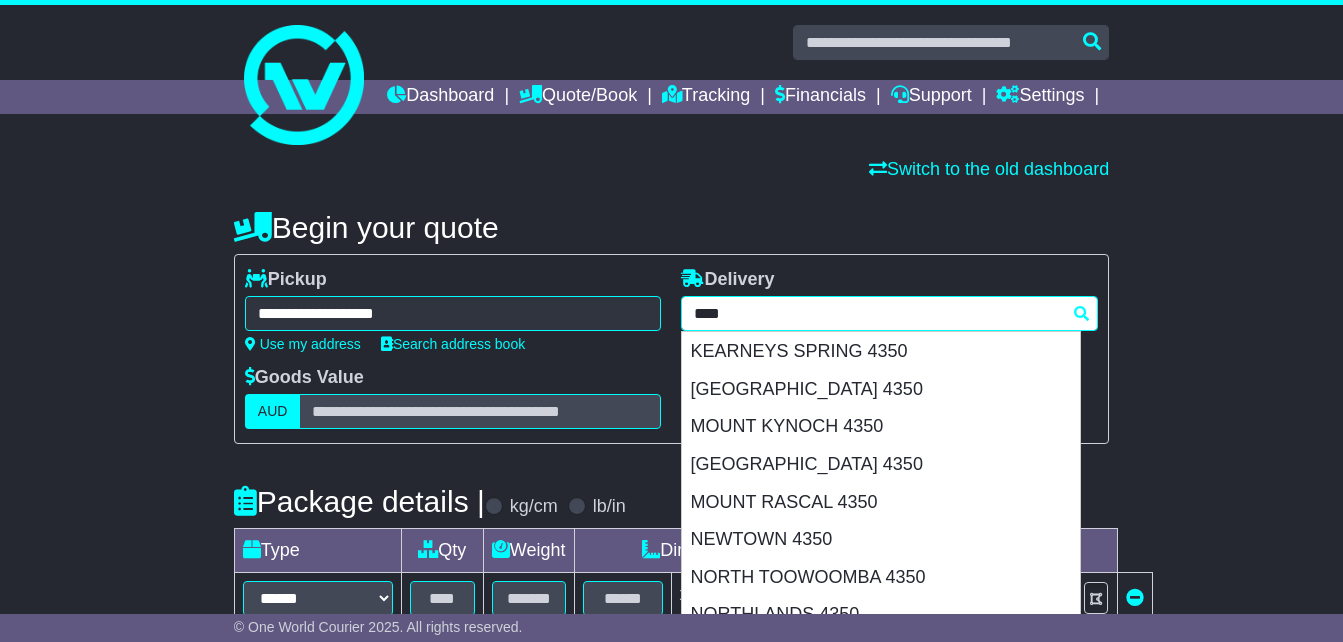 scroll, scrollTop: 1156, scrollLeft: 0, axis: vertical 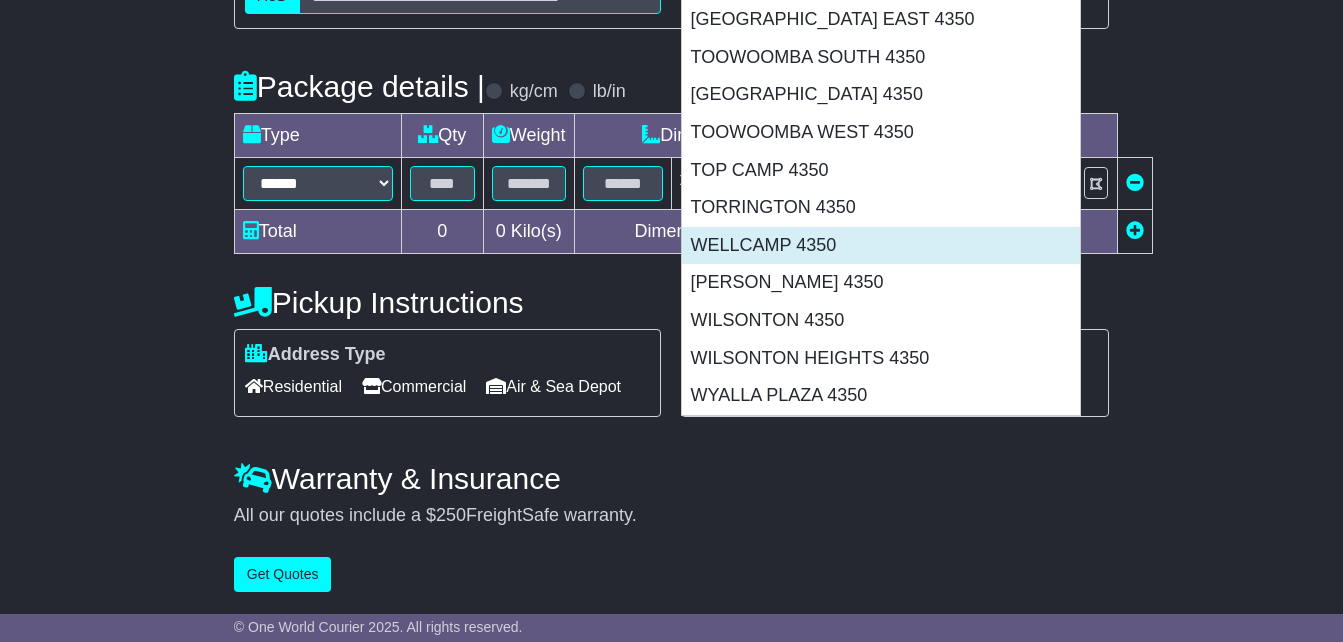 click on "WELLCAMP 4350" at bounding box center [881, 246] 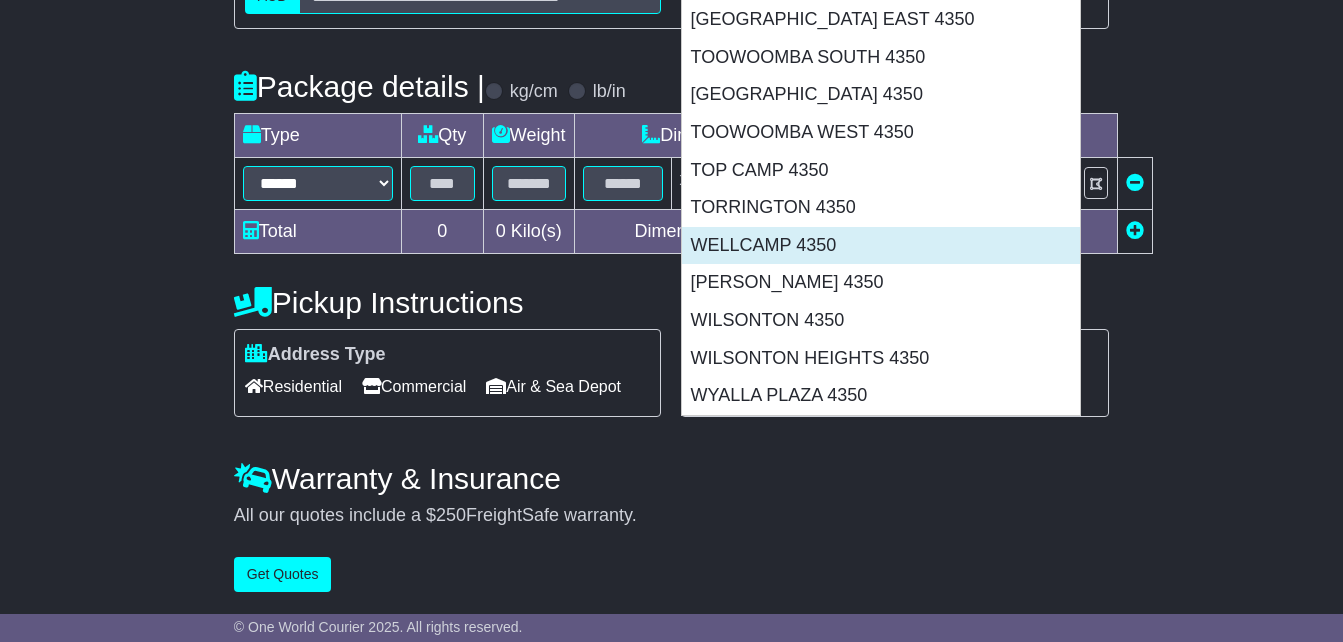 type on "**********" 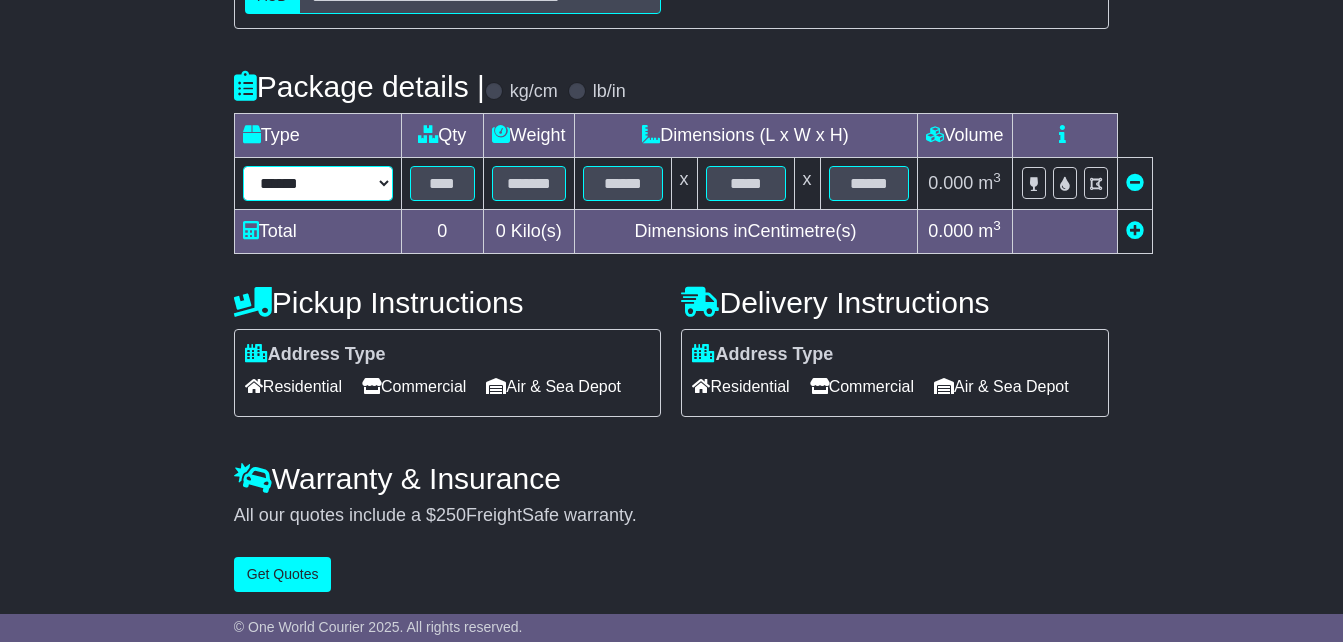 click on "**********" at bounding box center (318, 183) 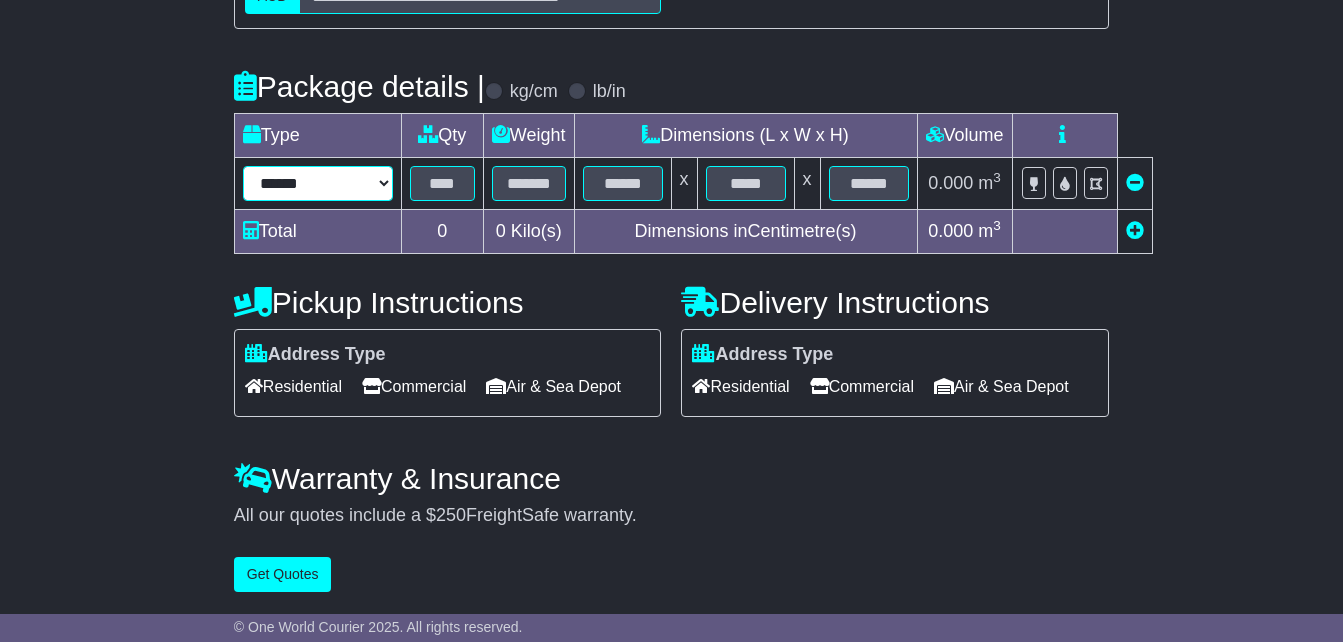 select on "*****" 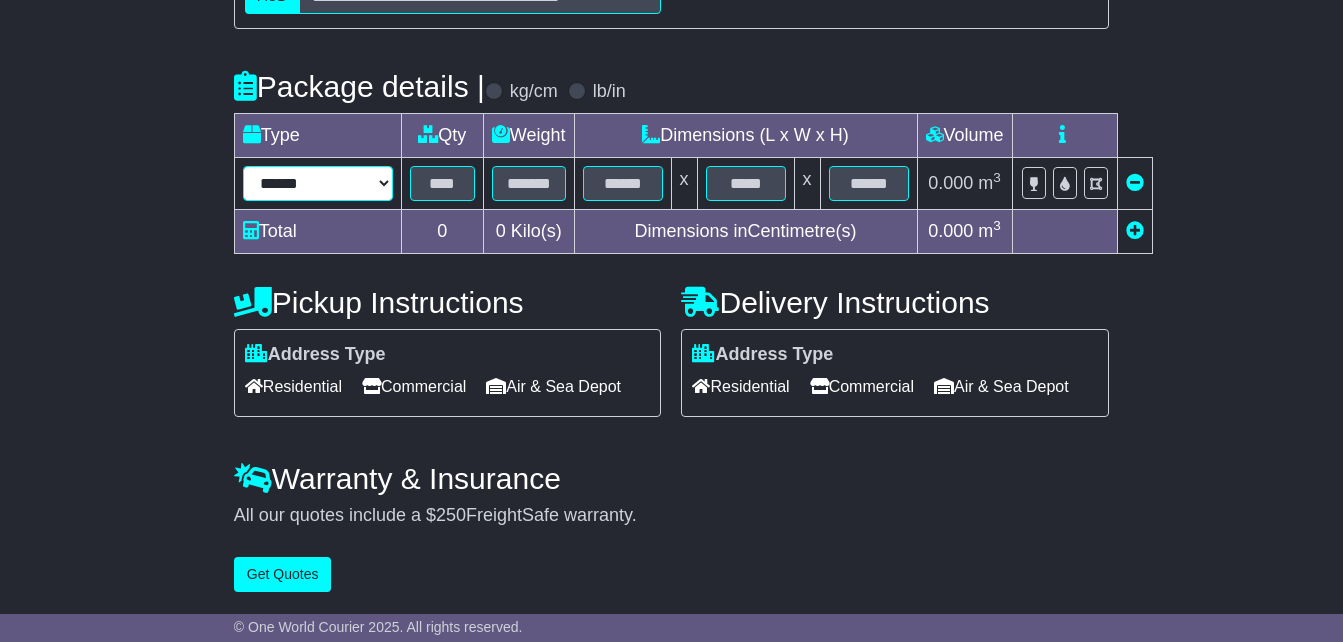 type on "***" 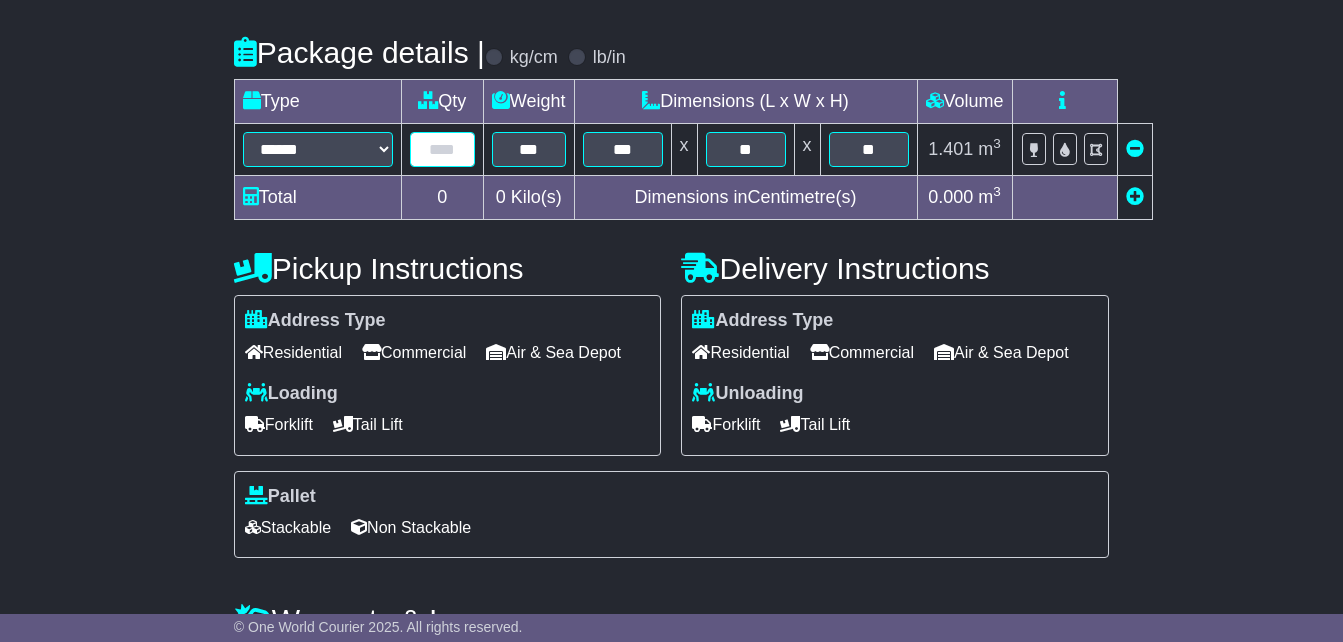 click at bounding box center [442, 149] 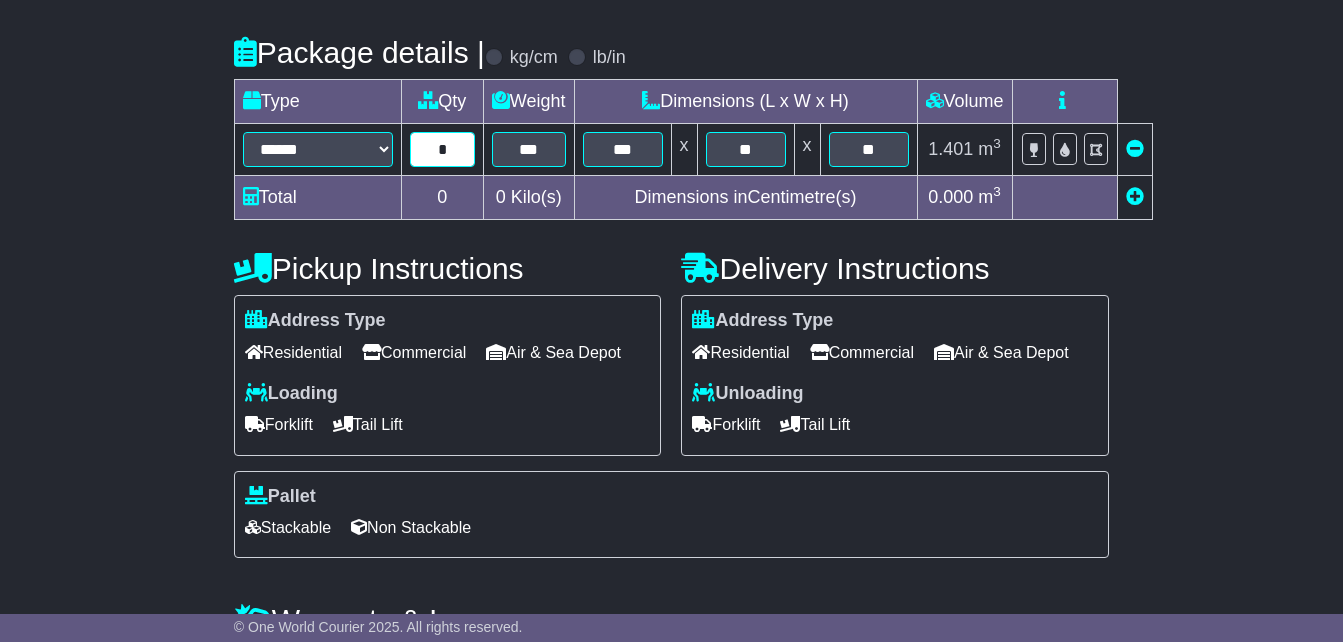 type on "*" 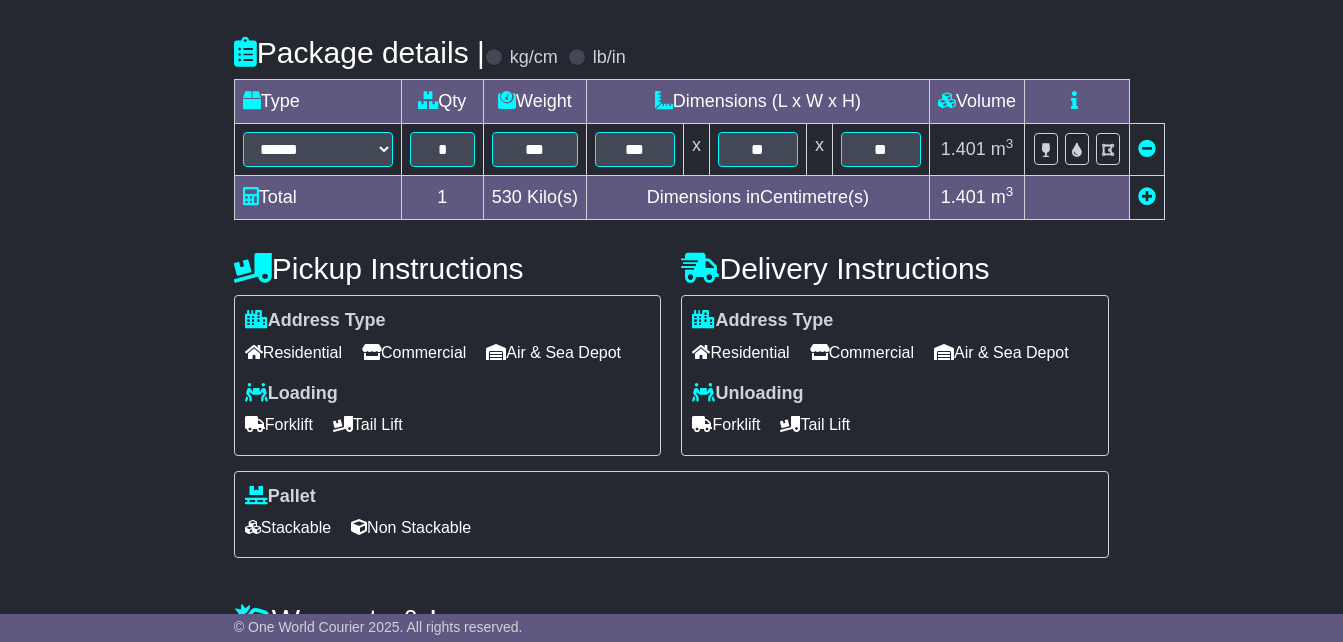 click on "Commercial" at bounding box center (414, 352) 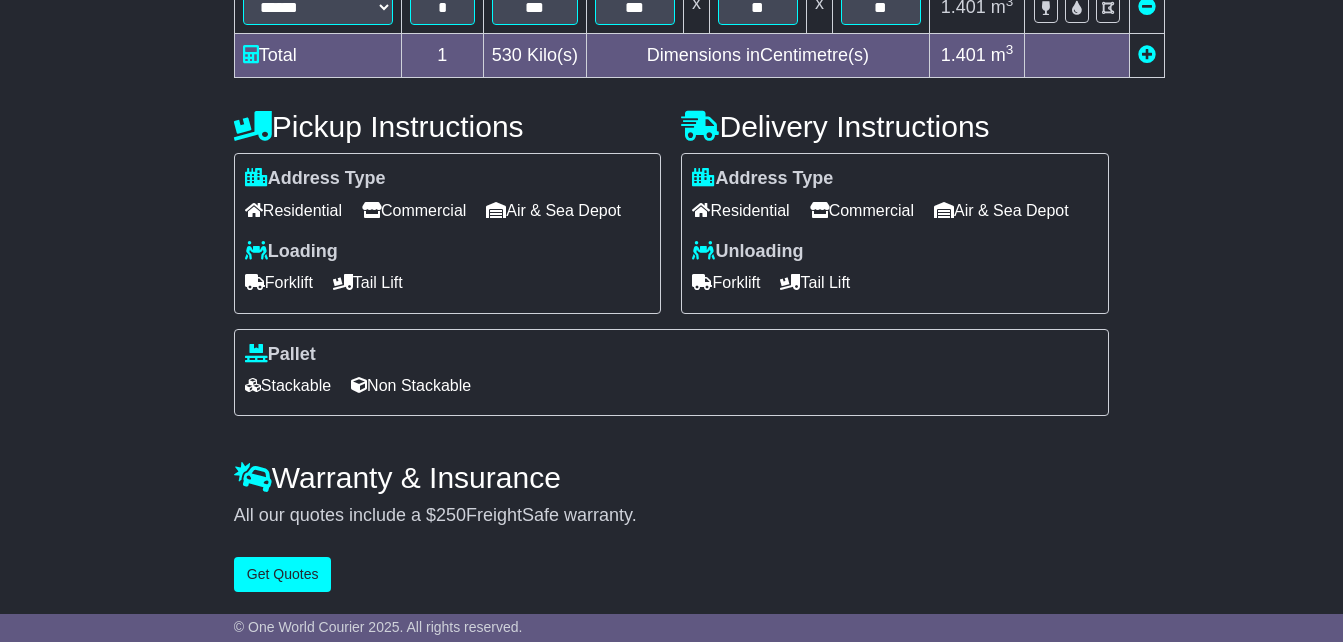 scroll, scrollTop: 649, scrollLeft: 0, axis: vertical 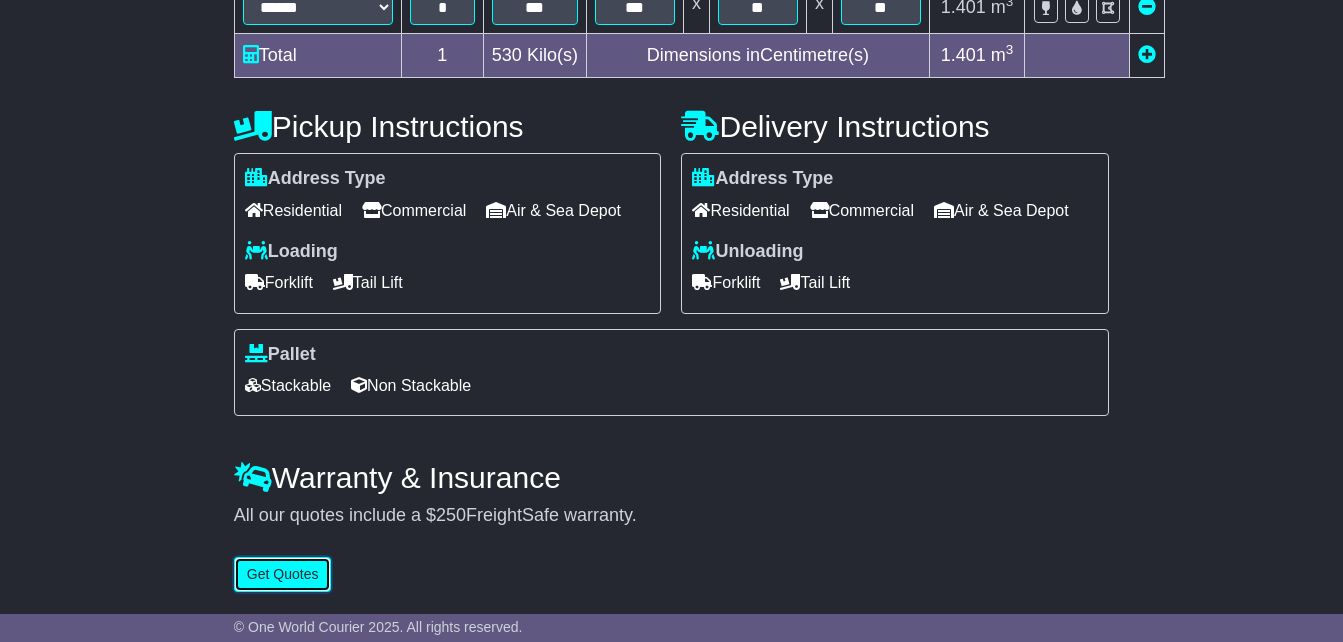 click on "Get Quotes" at bounding box center [283, 574] 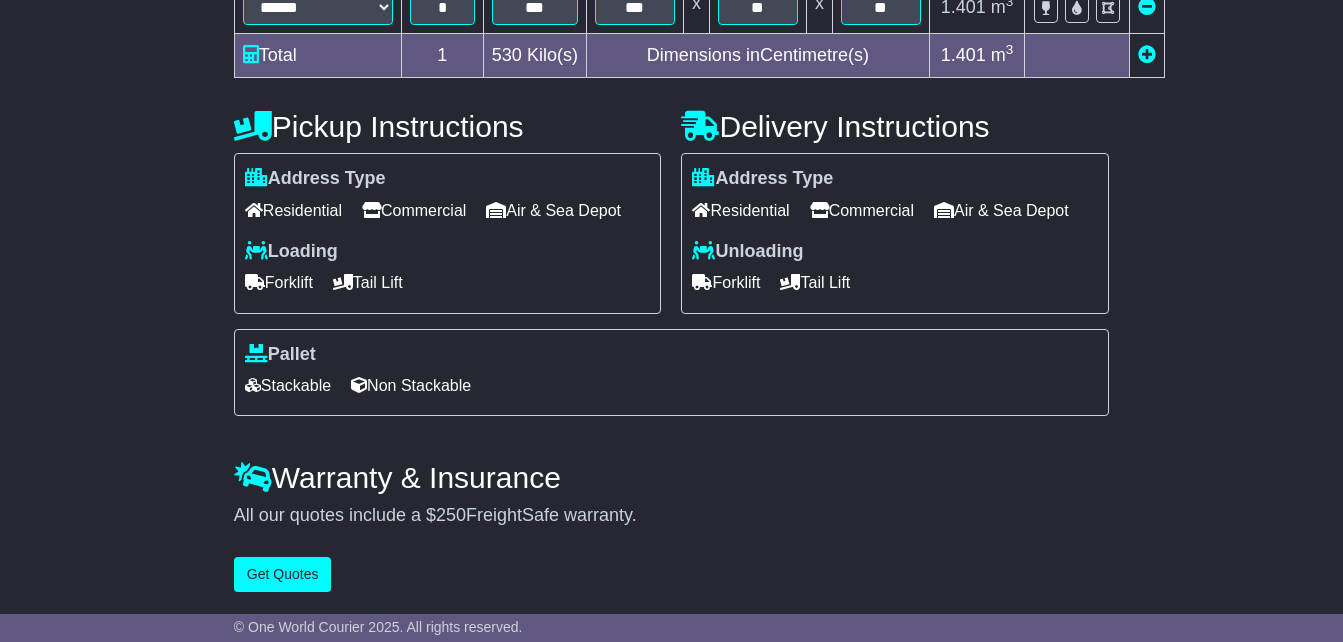 scroll, scrollTop: 0, scrollLeft: 0, axis: both 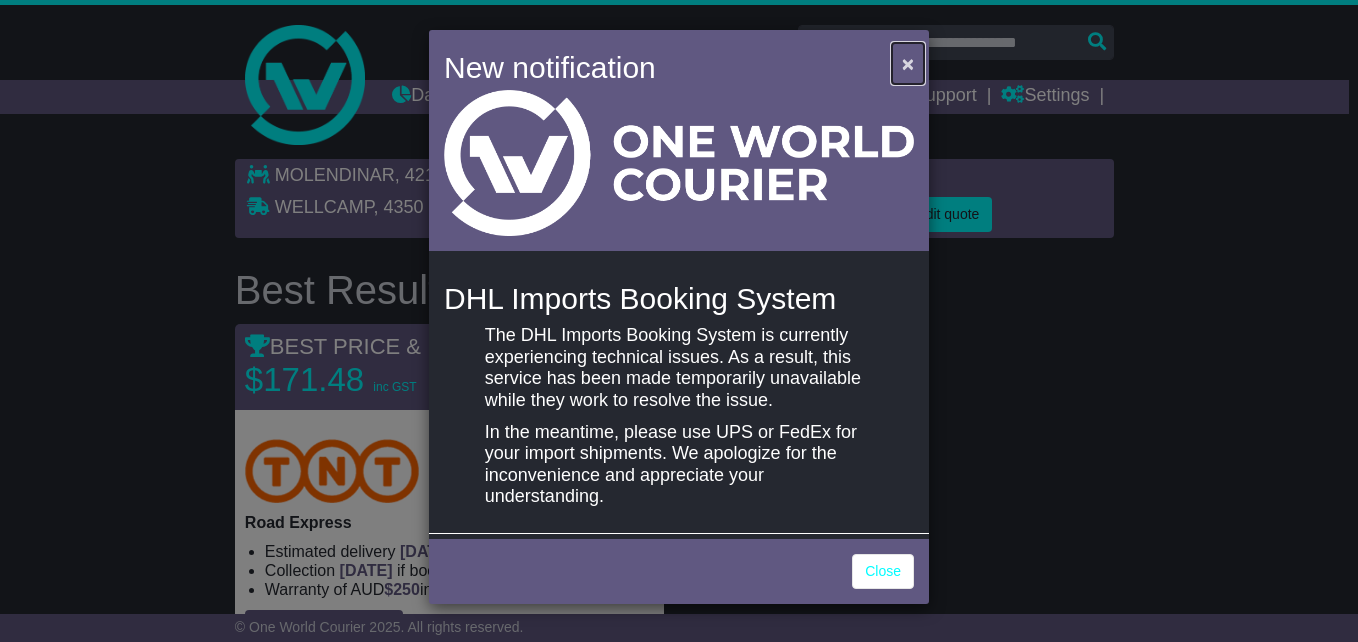 click on "×" at bounding box center (908, 63) 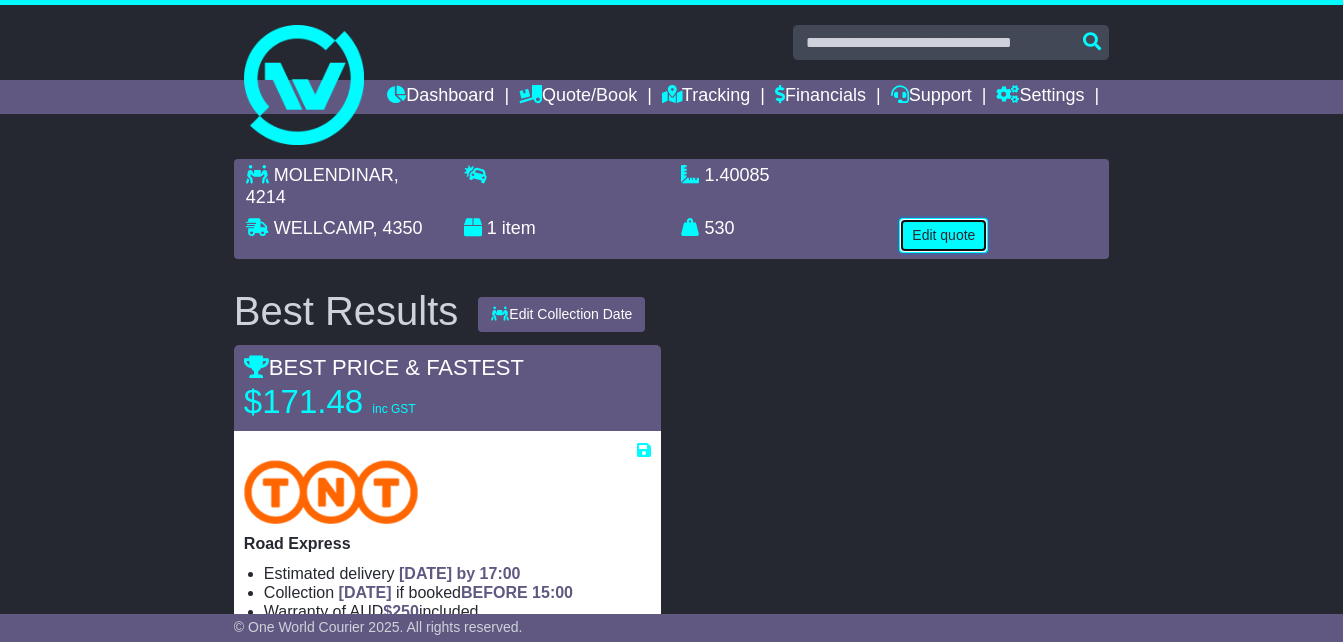 click on "Edit quote" at bounding box center (943, 235) 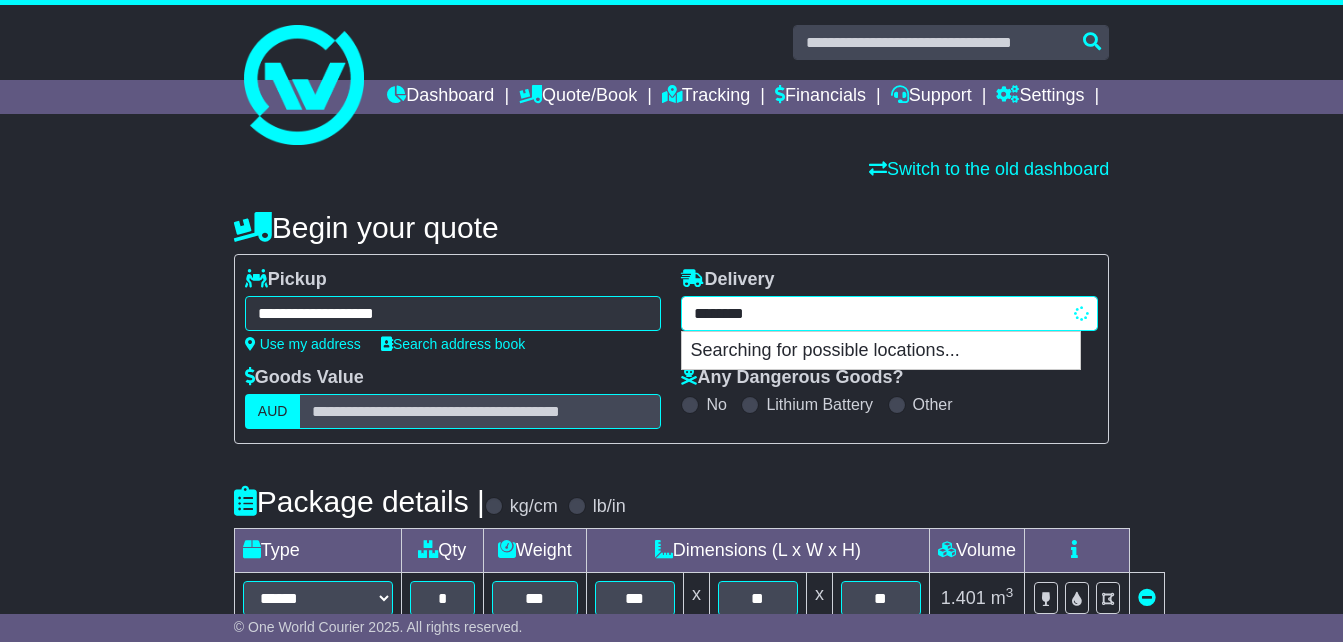 click on "**********" at bounding box center [889, 313] 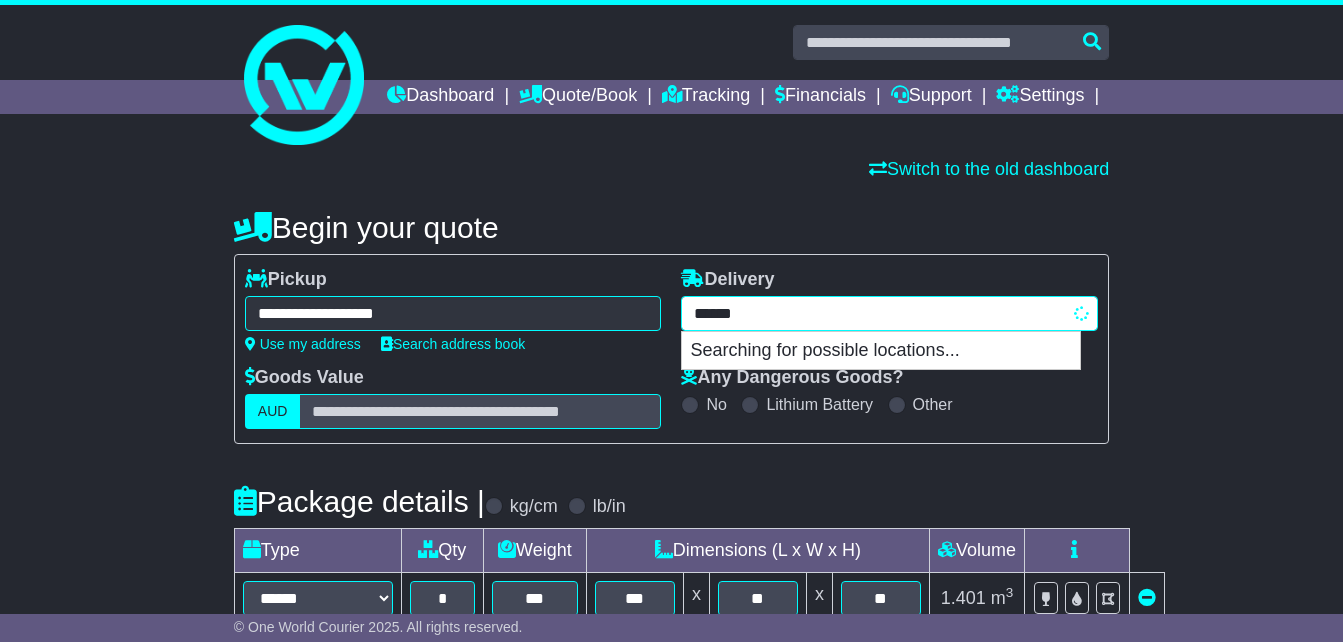 type on "*******" 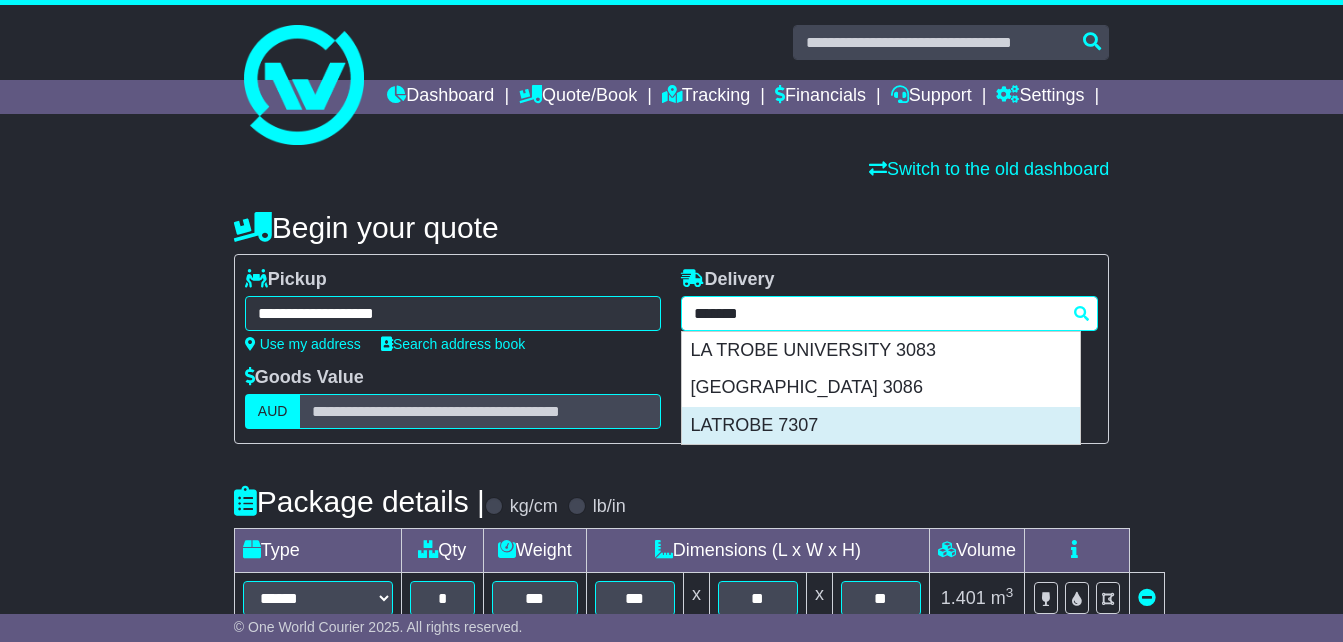 click on "LATROBE 7307" at bounding box center [881, 426] 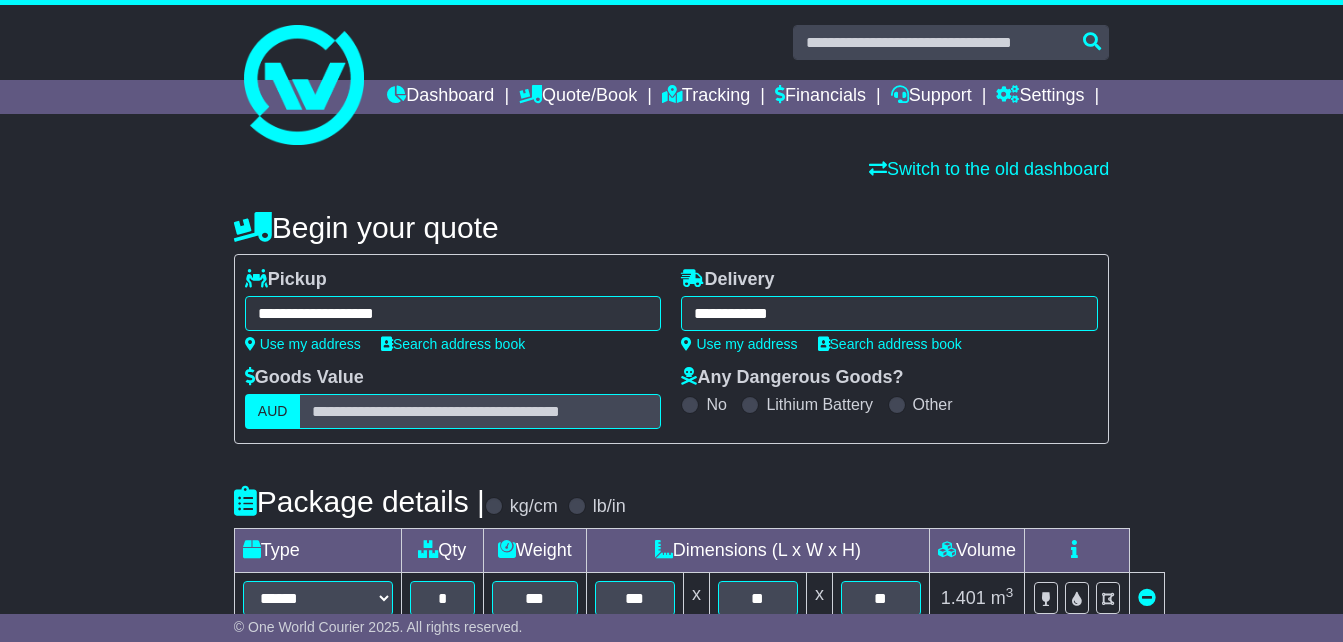 type on "**********" 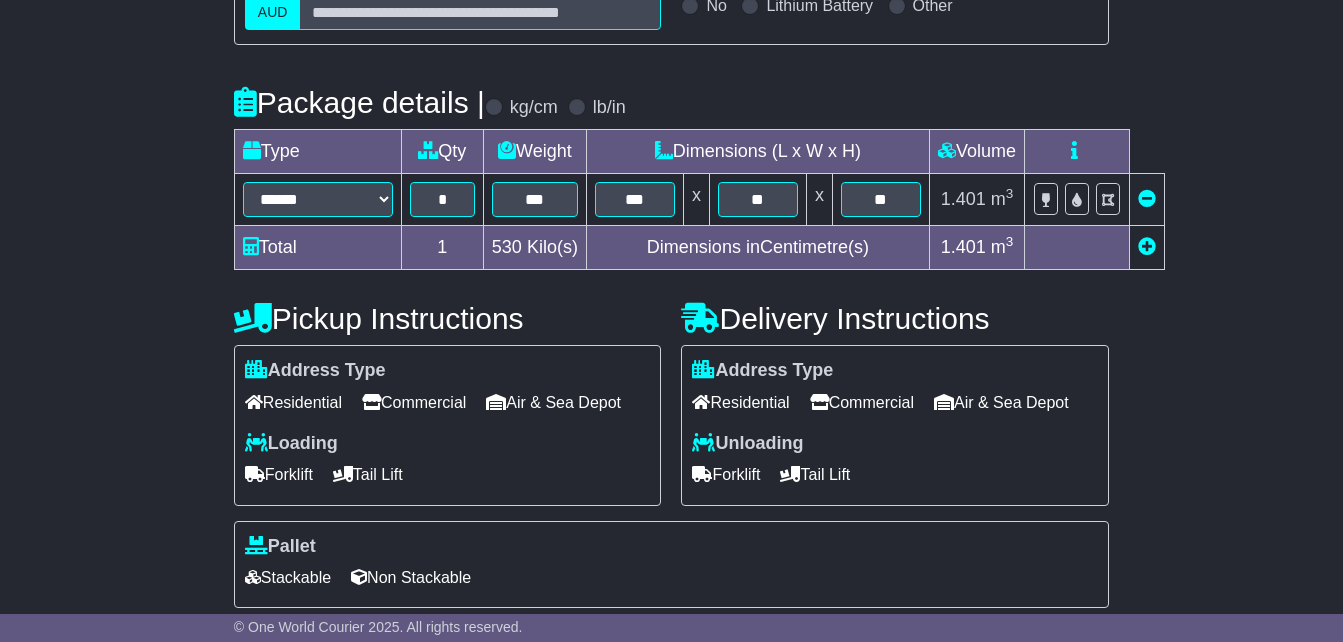 scroll, scrollTop: 662, scrollLeft: 0, axis: vertical 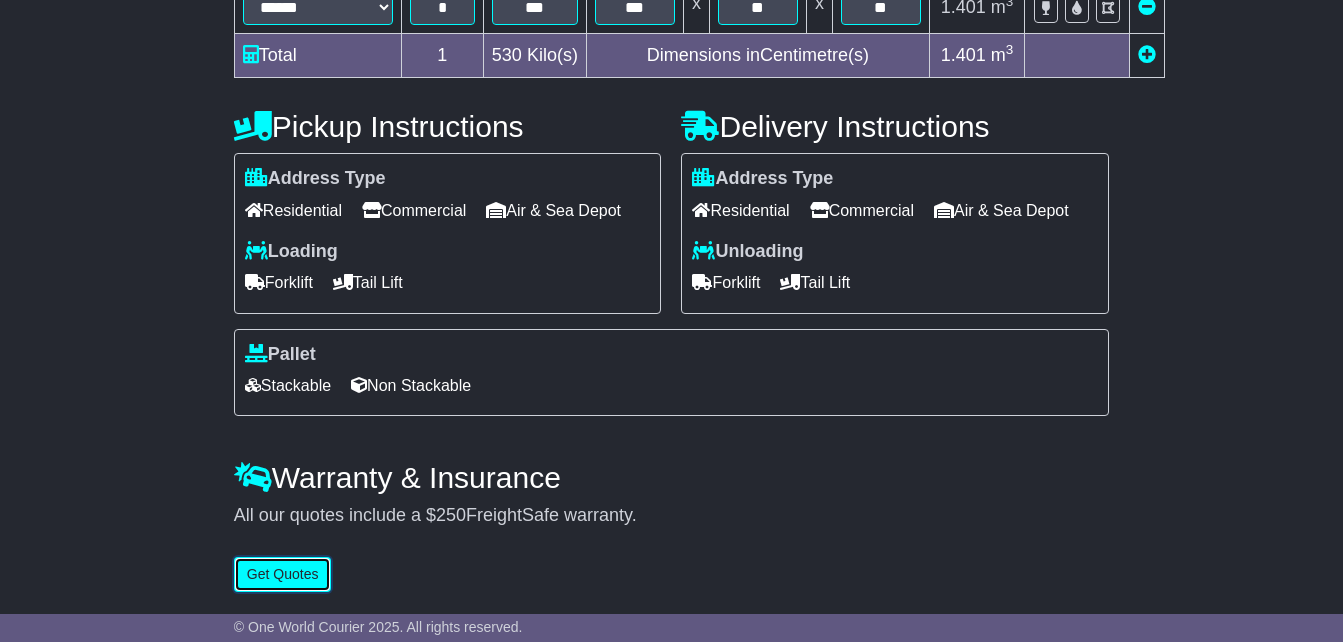 click on "Get Quotes" at bounding box center (283, 574) 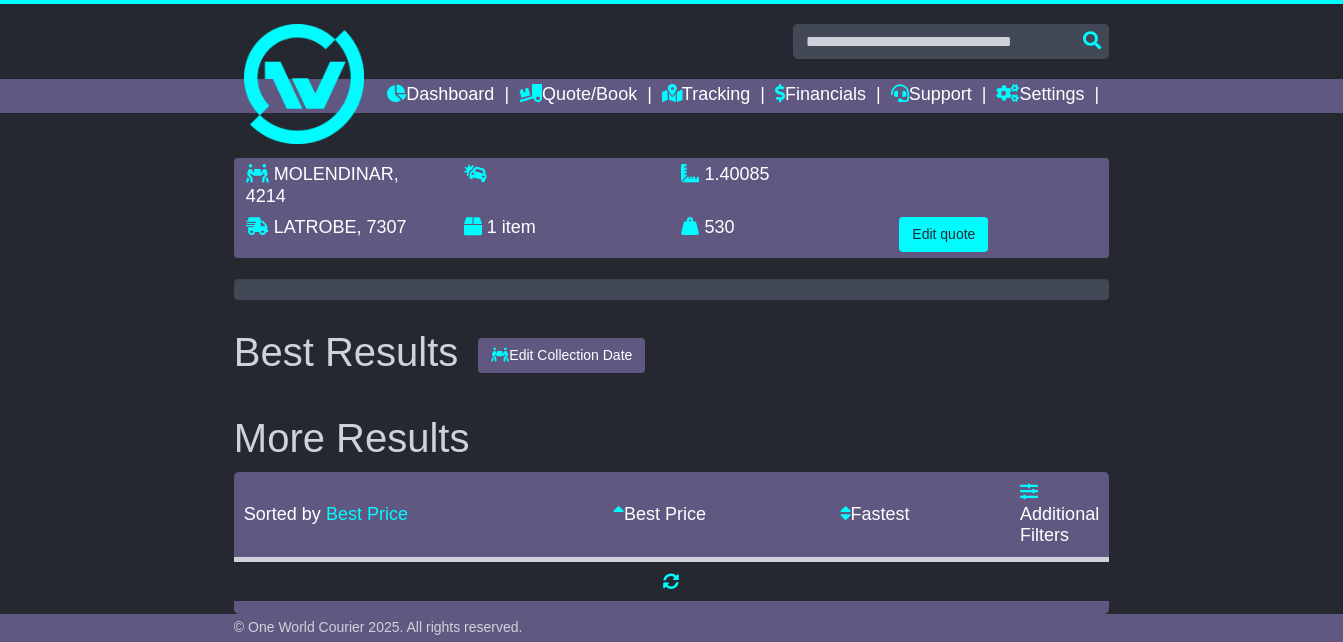 scroll, scrollTop: 0, scrollLeft: 0, axis: both 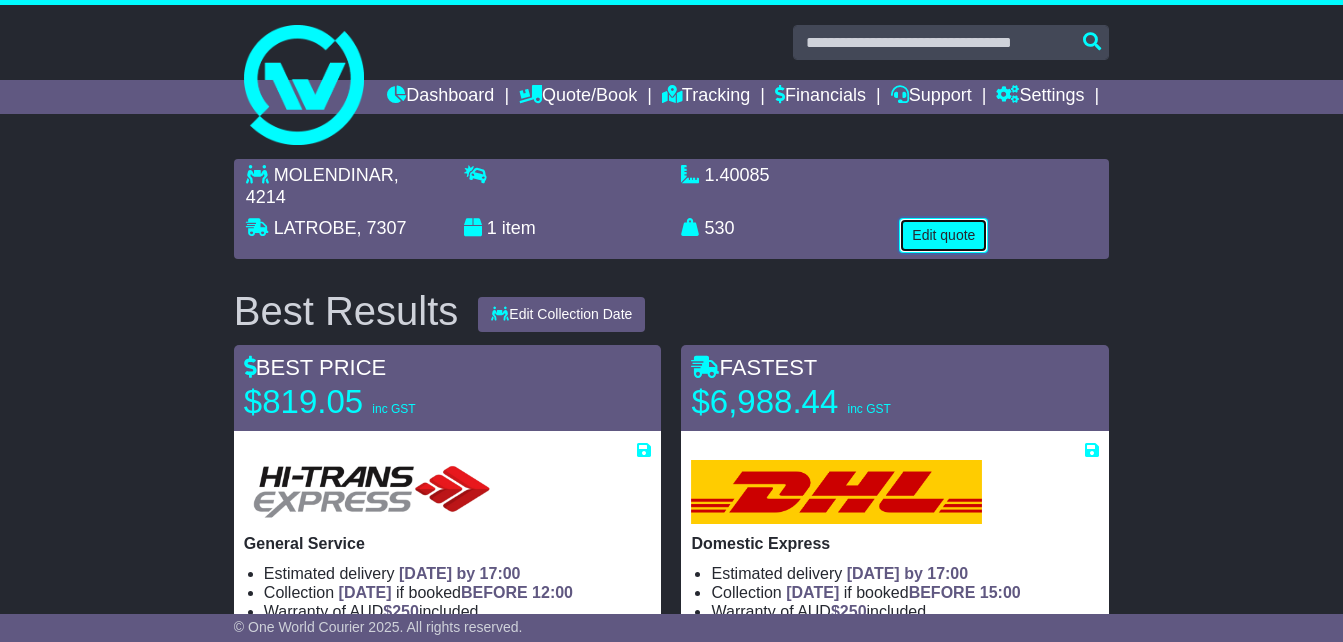click on "Edit quote" at bounding box center [943, 235] 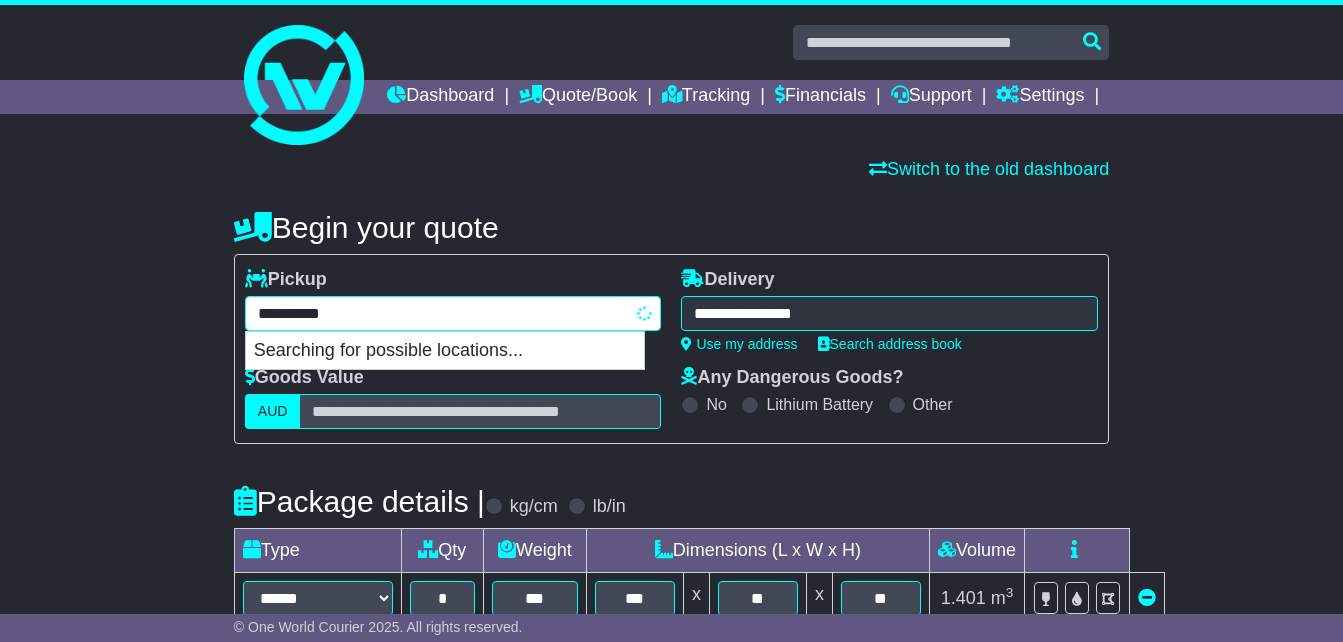 click on "**********" at bounding box center [453, 313] 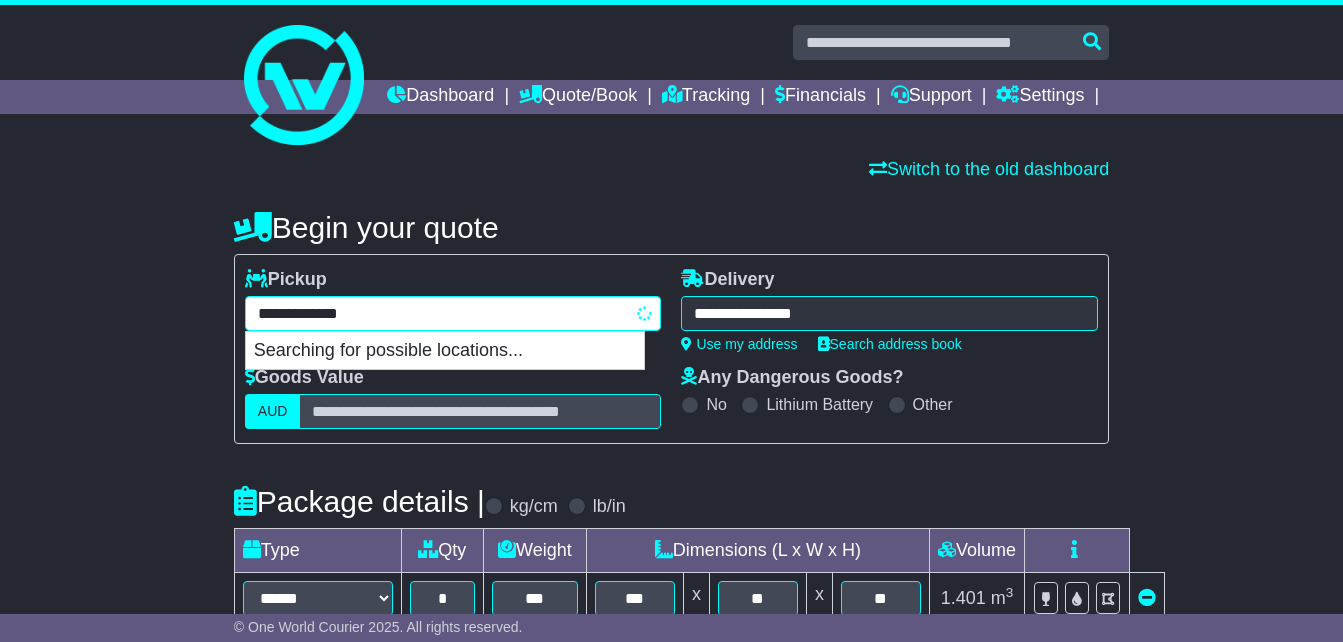 type on "**********" 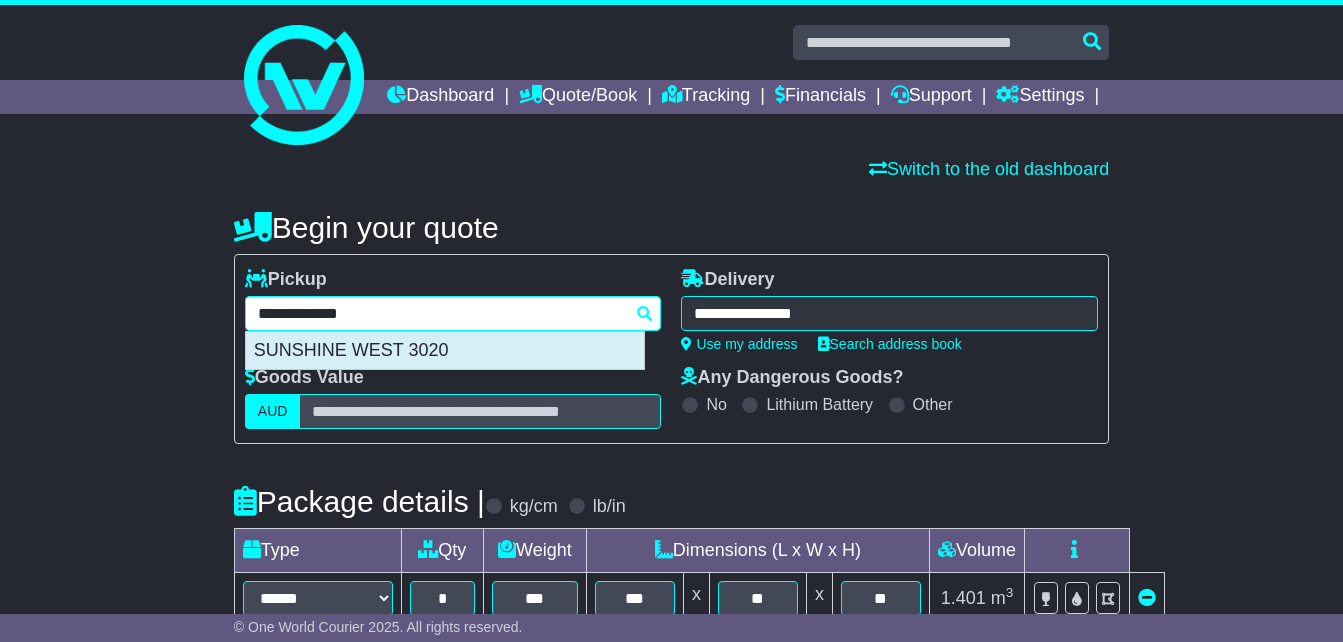 click on "SUNSHINE WEST 3020" at bounding box center (445, 351) 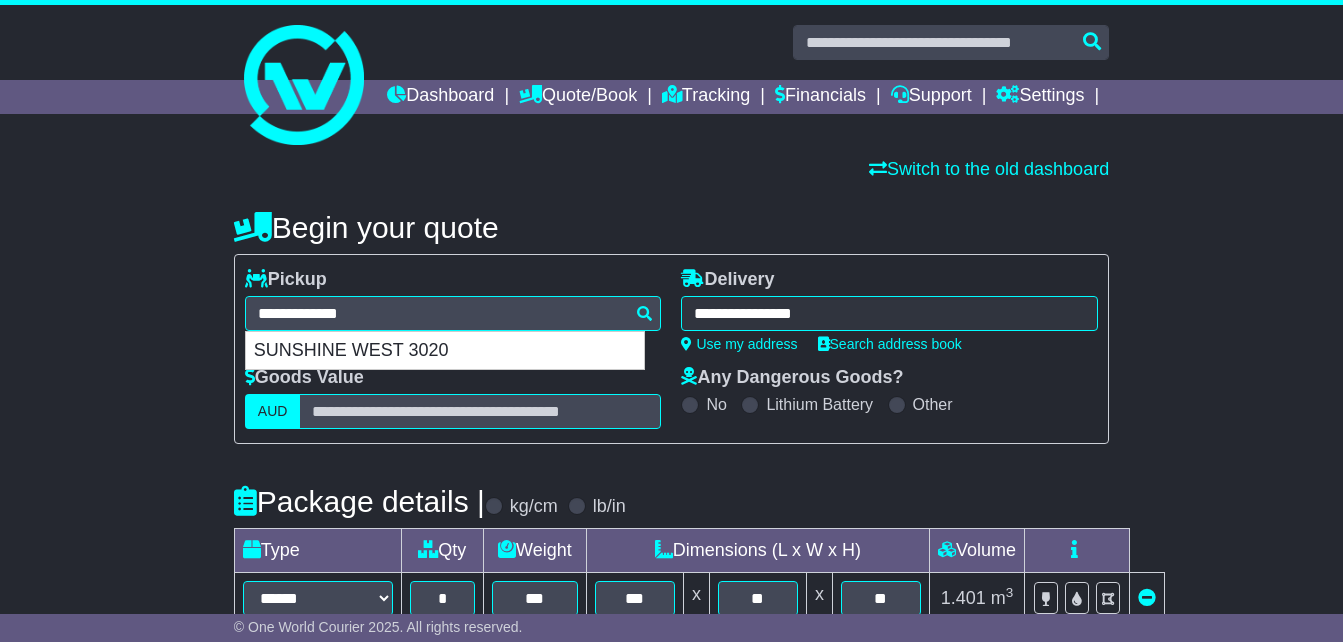 type on "**********" 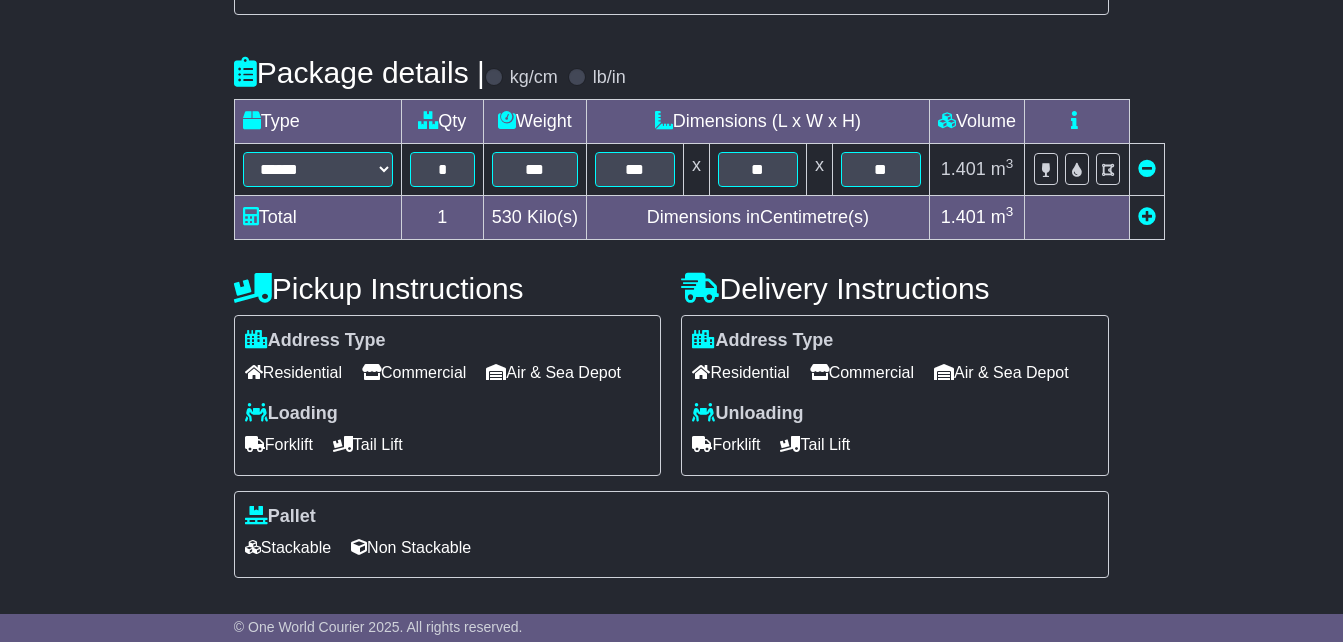 scroll, scrollTop: 662, scrollLeft: 0, axis: vertical 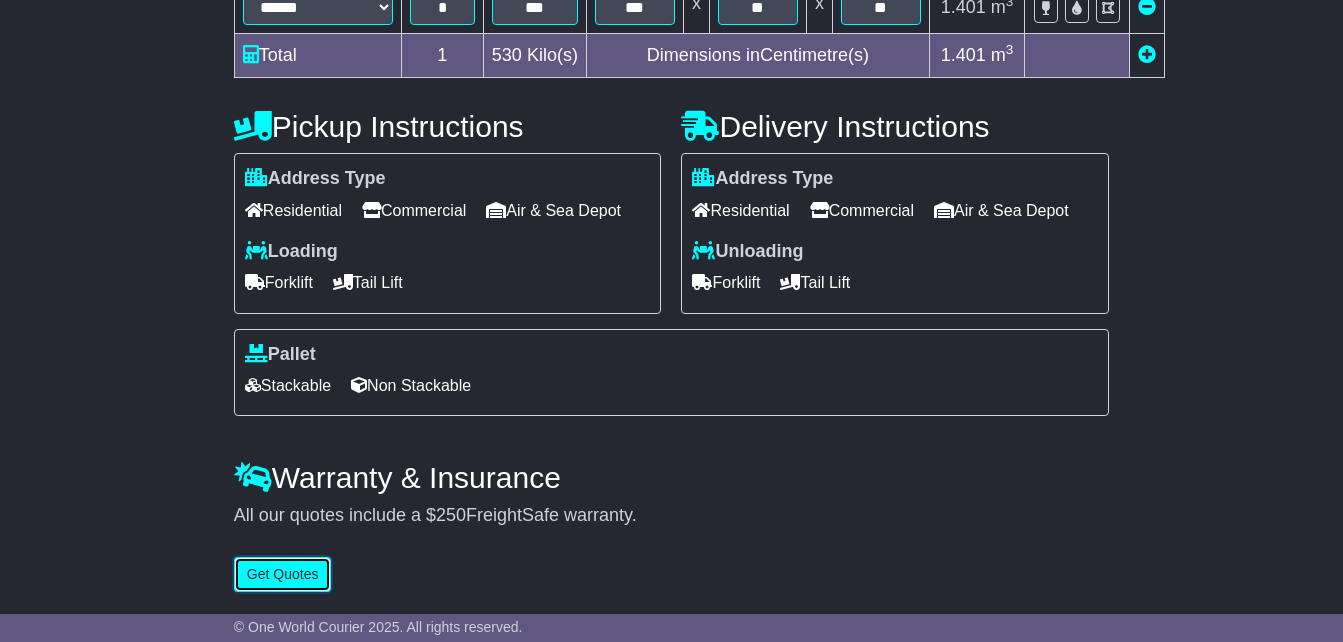 click on "Get Quotes" at bounding box center [283, 574] 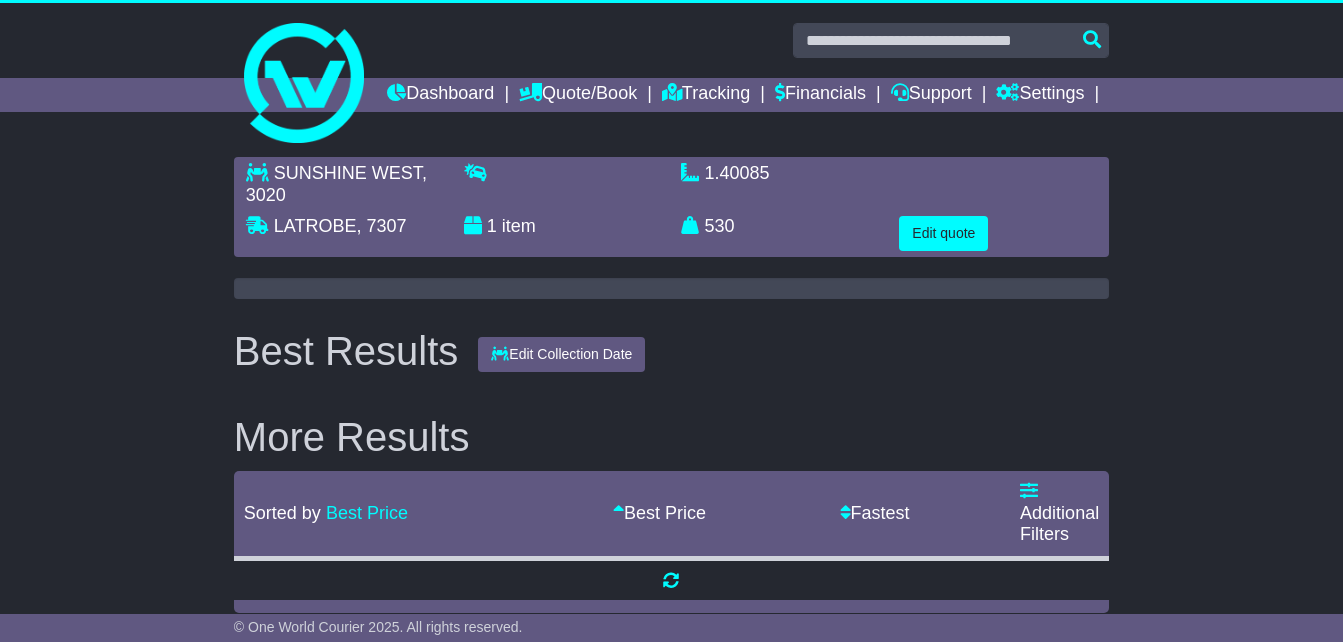 scroll, scrollTop: 0, scrollLeft: 0, axis: both 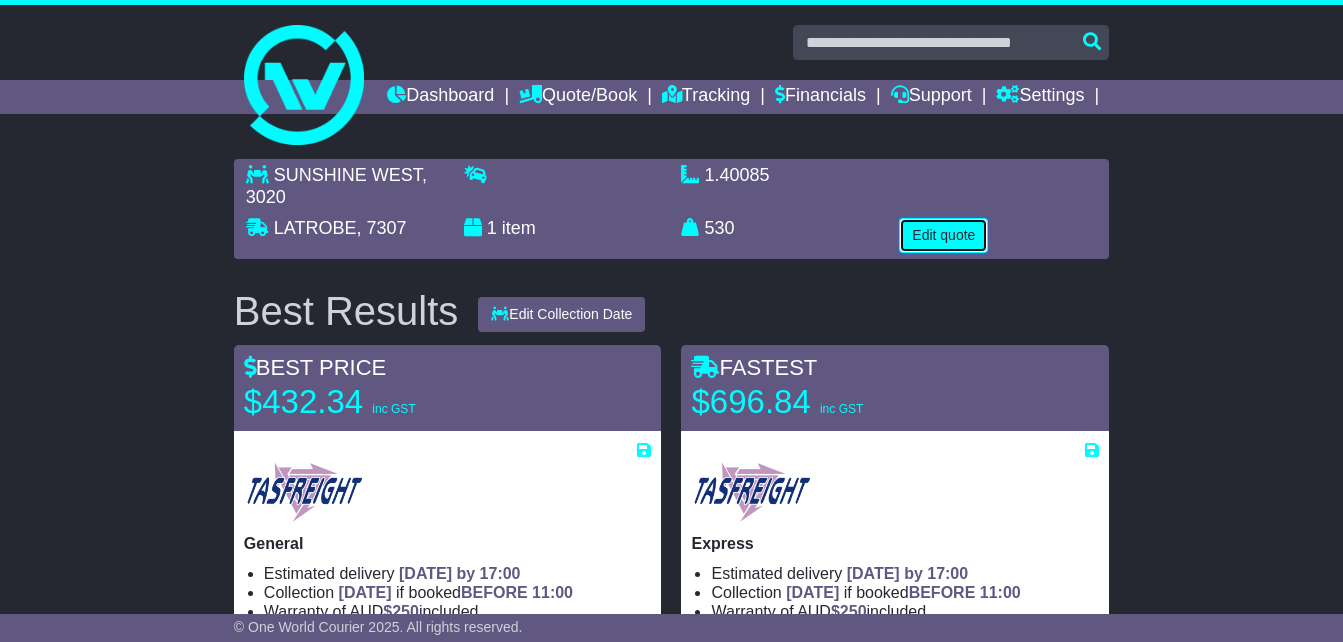 click on "Edit quote" at bounding box center [943, 235] 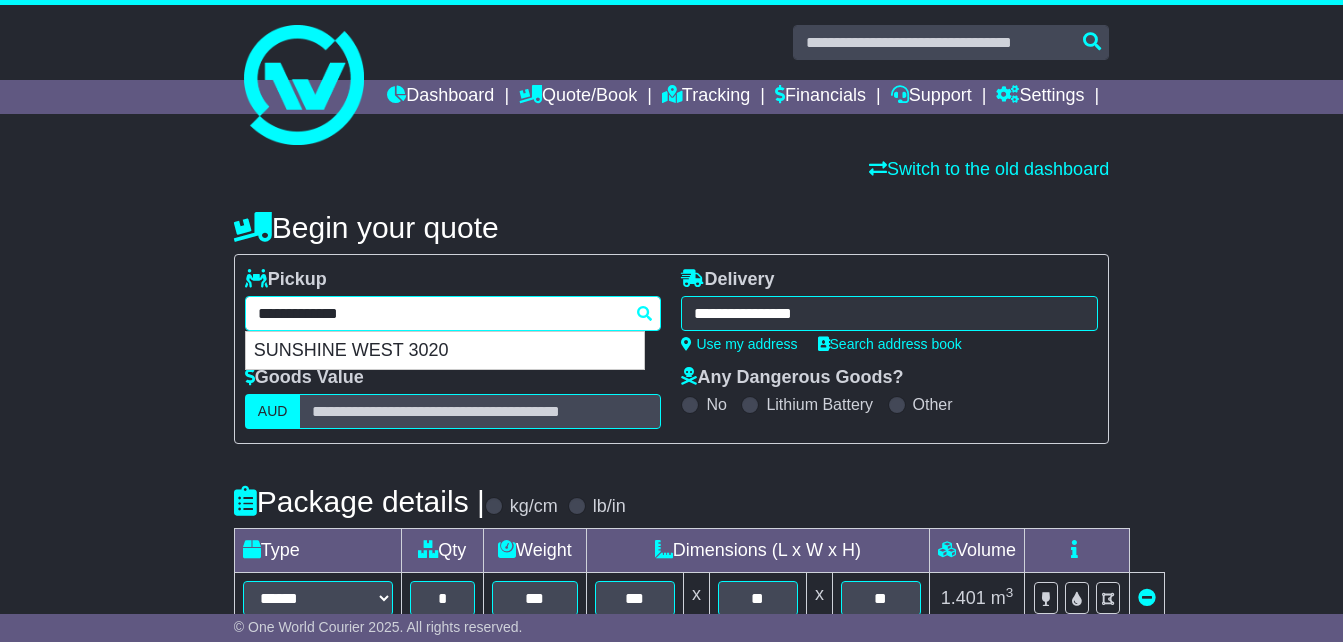 click on "**********" at bounding box center (453, 313) 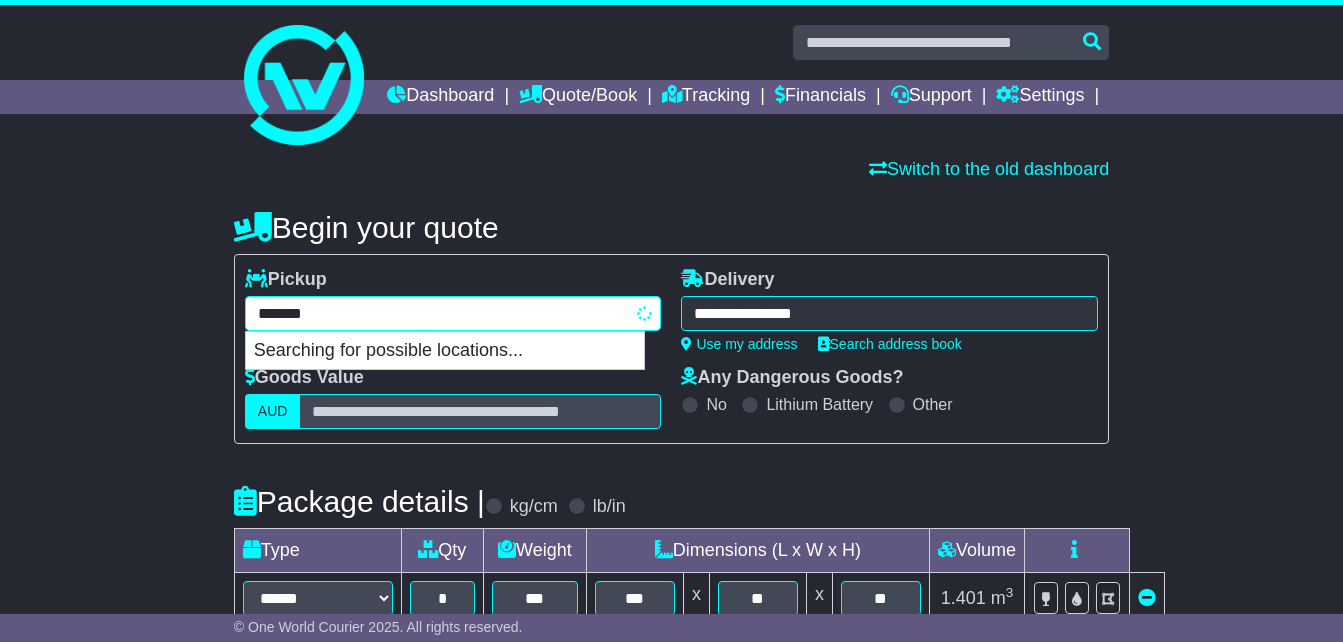 type on "********" 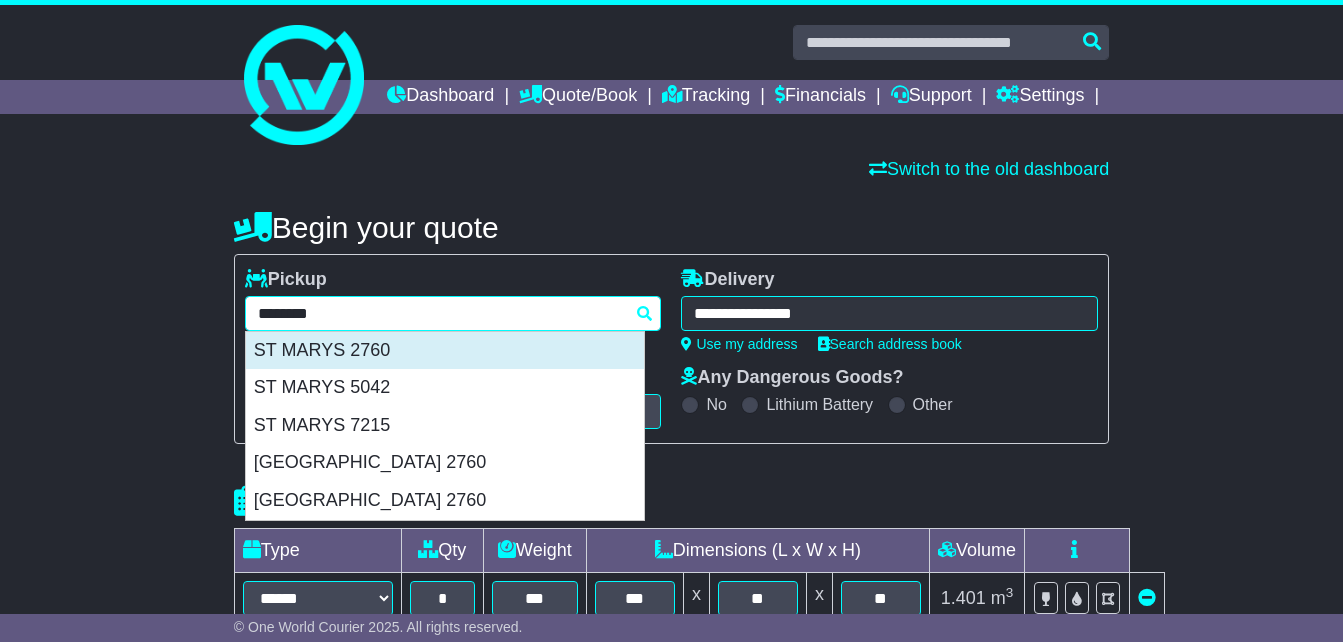 click on "ST MARYS 2760" at bounding box center [445, 351] 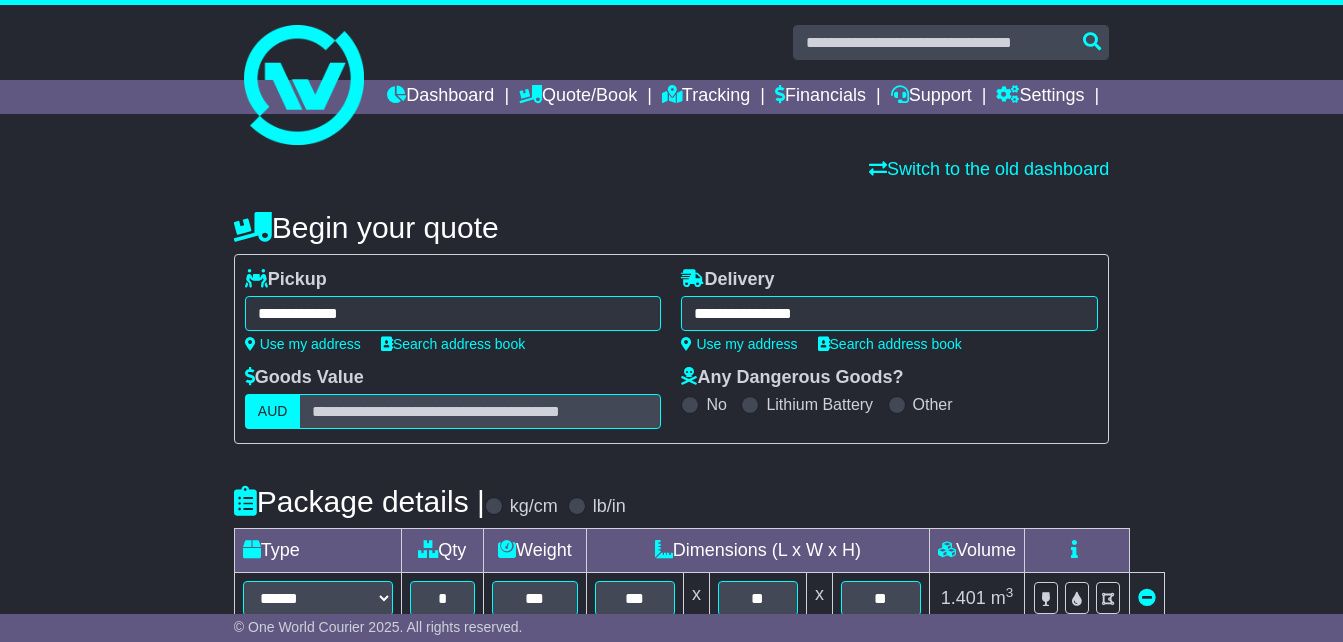 type on "**********" 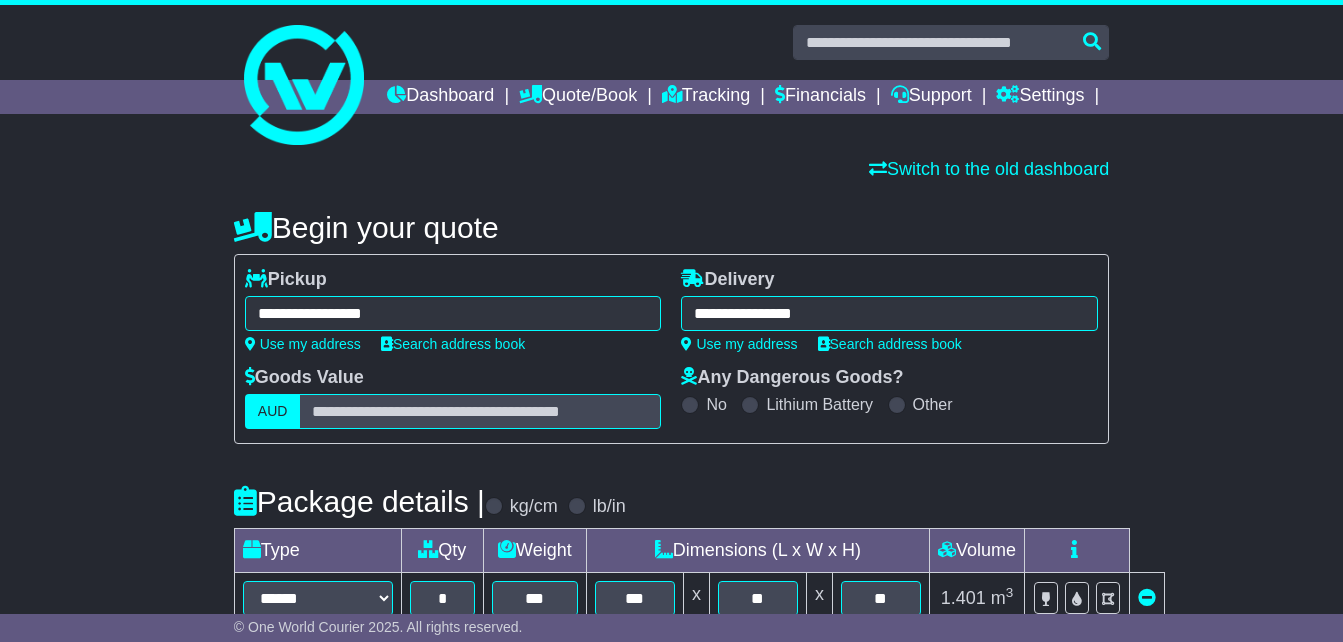 click on "**********" at bounding box center (889, 313) 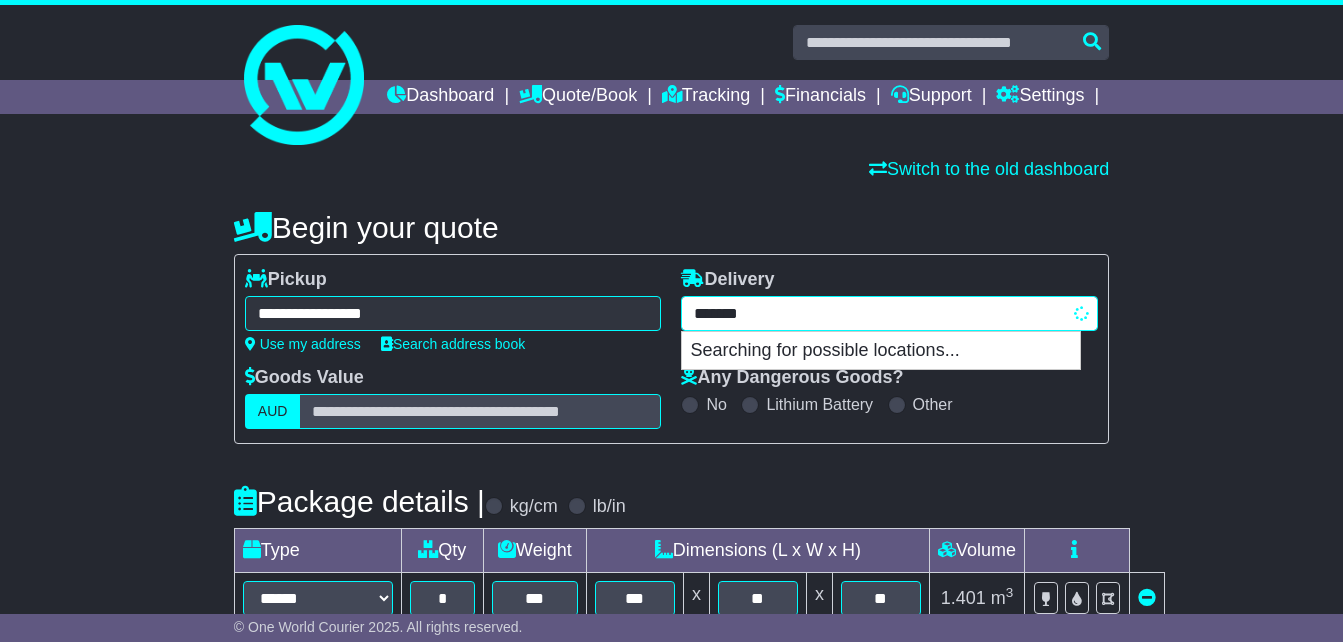 drag, startPoint x: 832, startPoint y: 344, endPoint x: 285, endPoint y: 311, distance: 547.9945 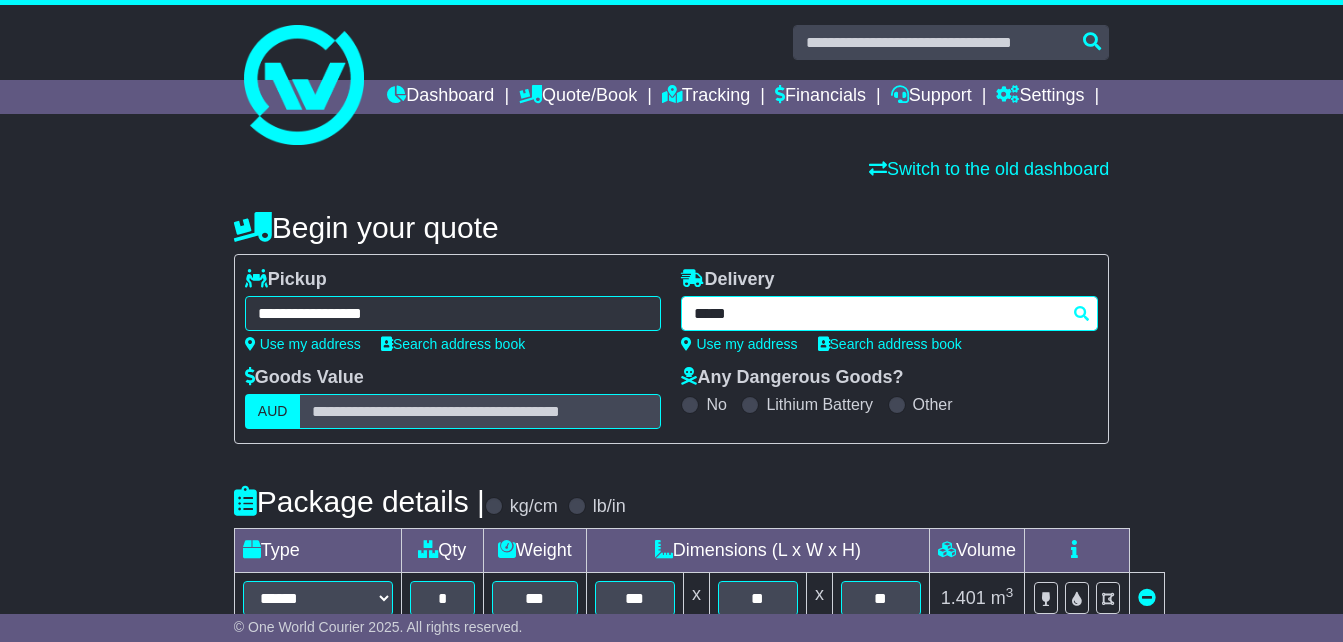 type on "******" 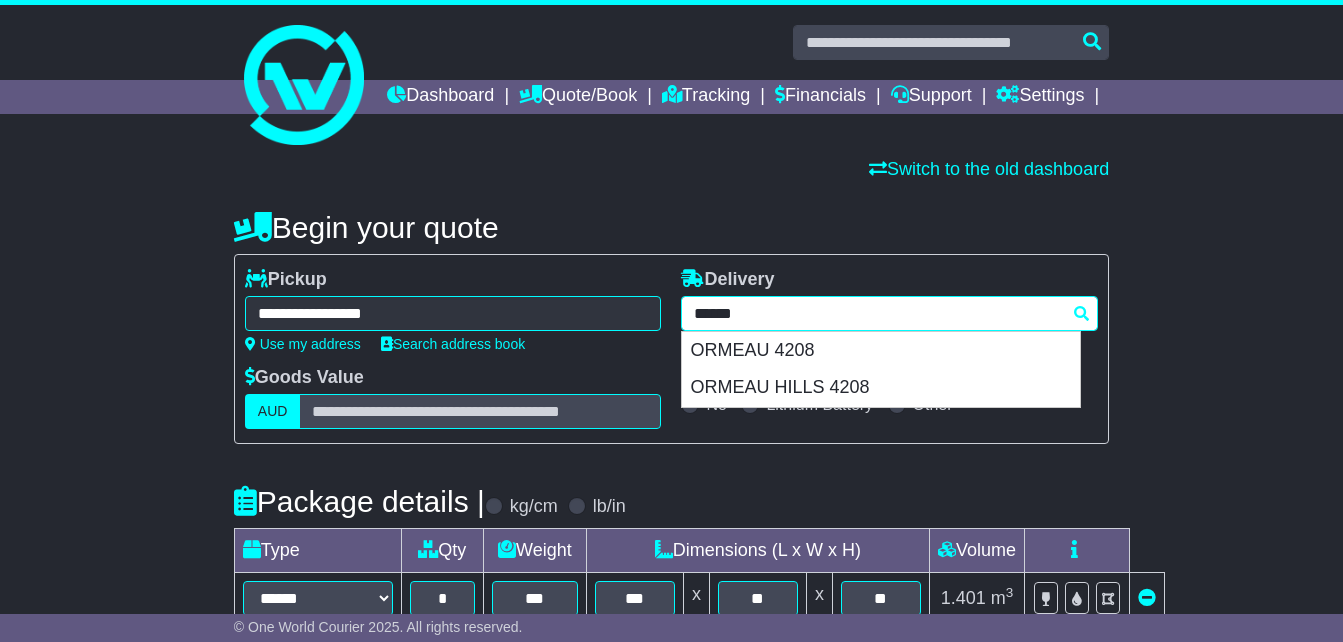 drag, startPoint x: 740, startPoint y: 382, endPoint x: 716, endPoint y: 383, distance: 24.020824 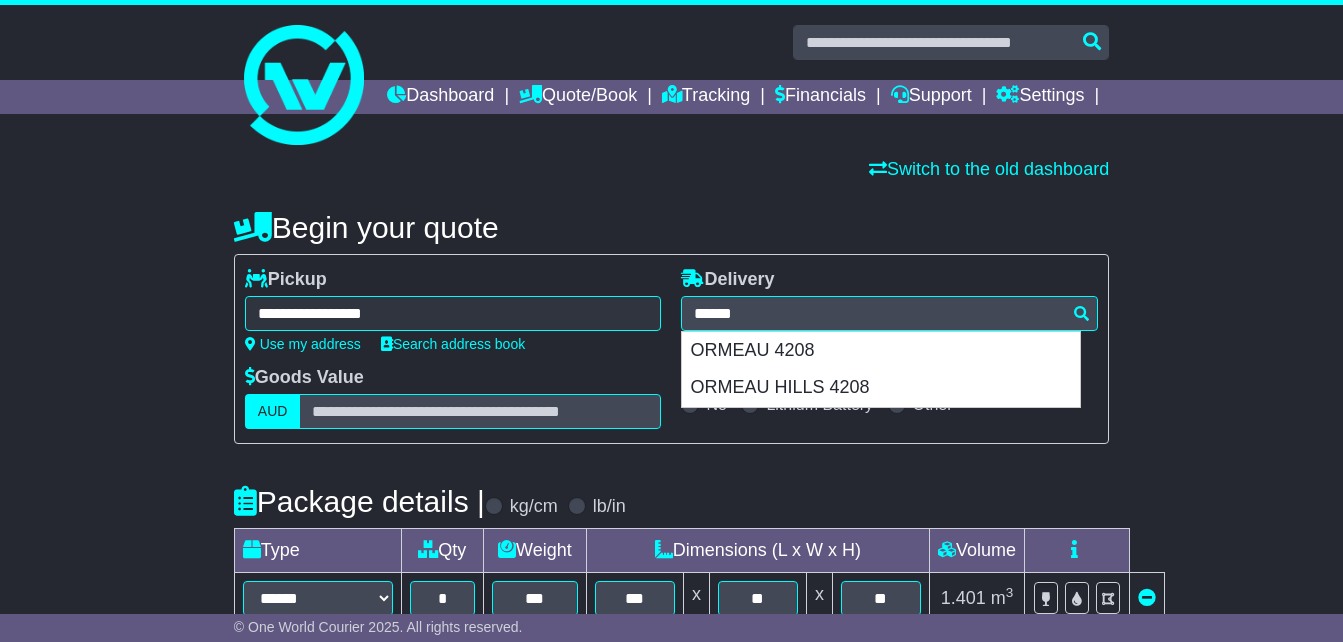 type on "**********" 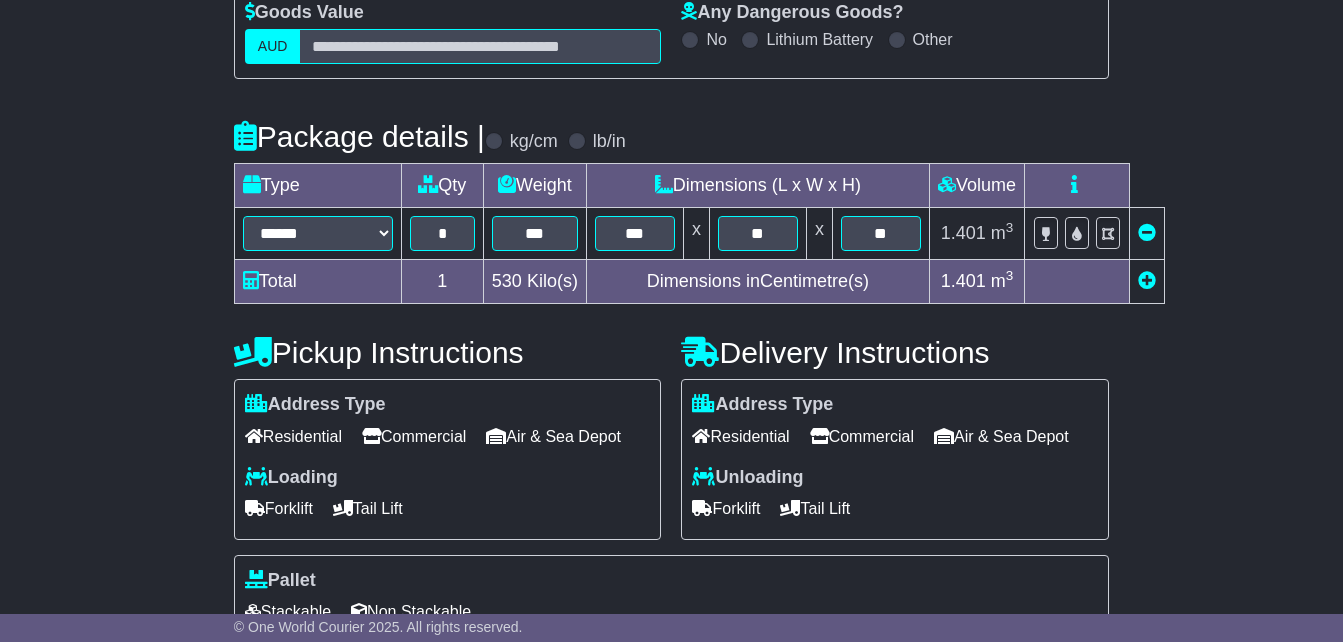 scroll, scrollTop: 400, scrollLeft: 0, axis: vertical 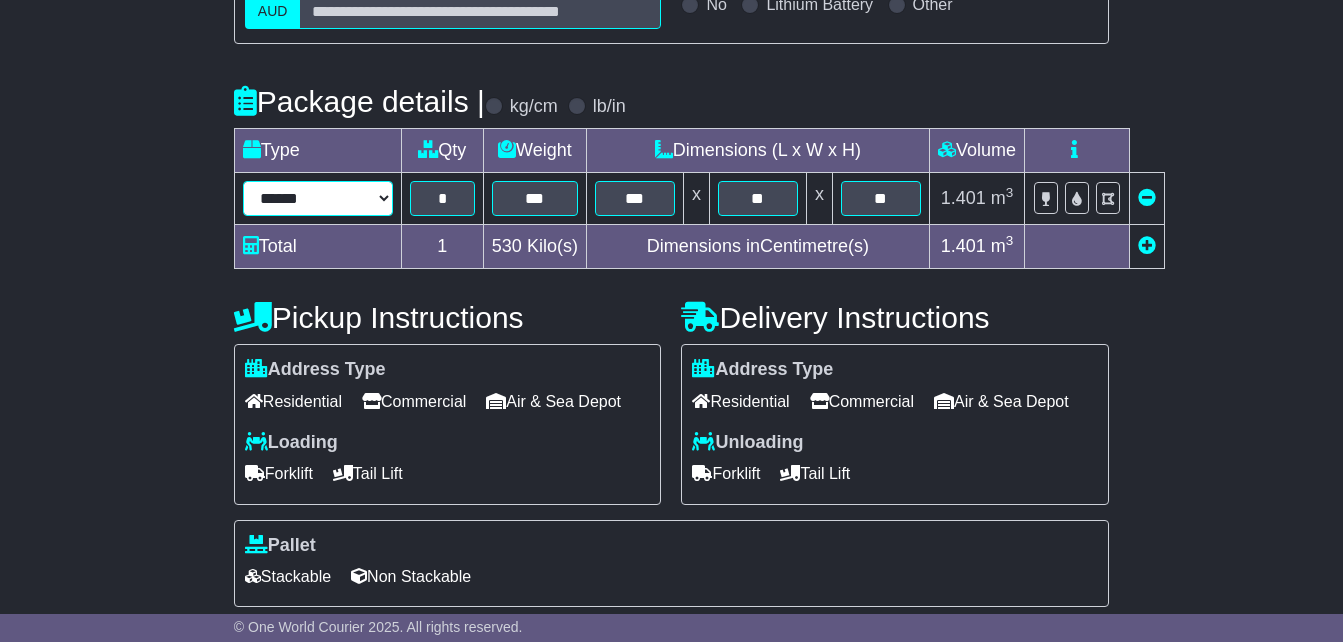 click on "**********" at bounding box center (318, 198) 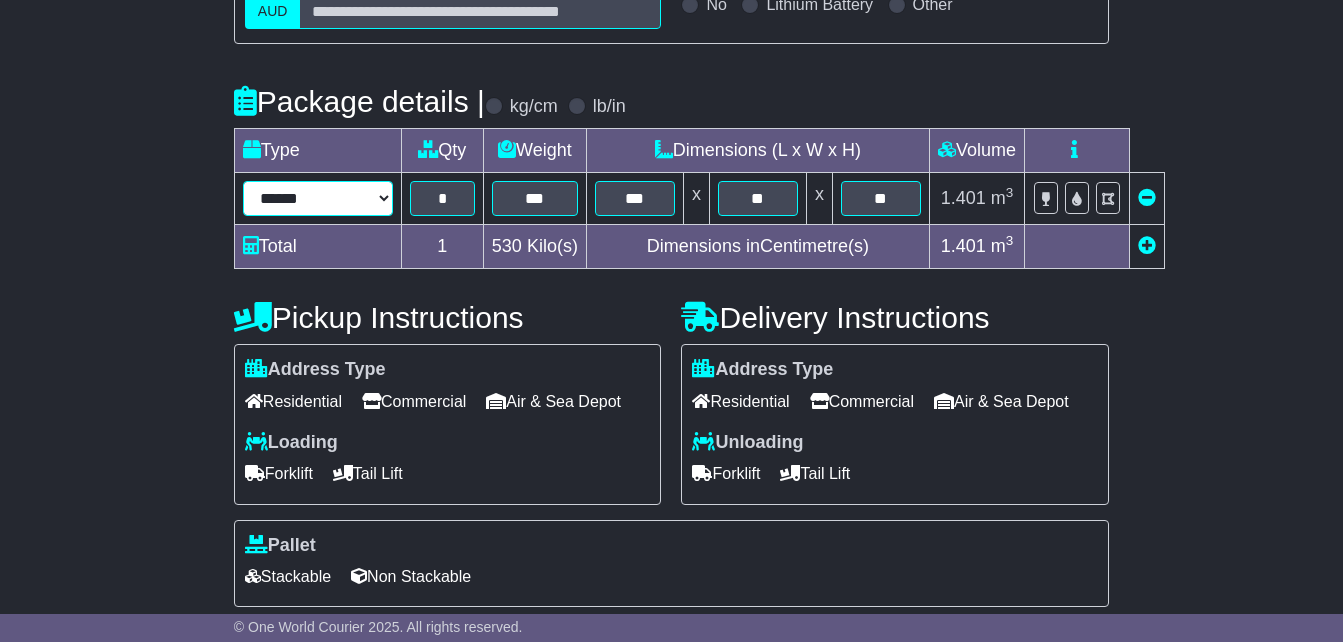 select on "*****" 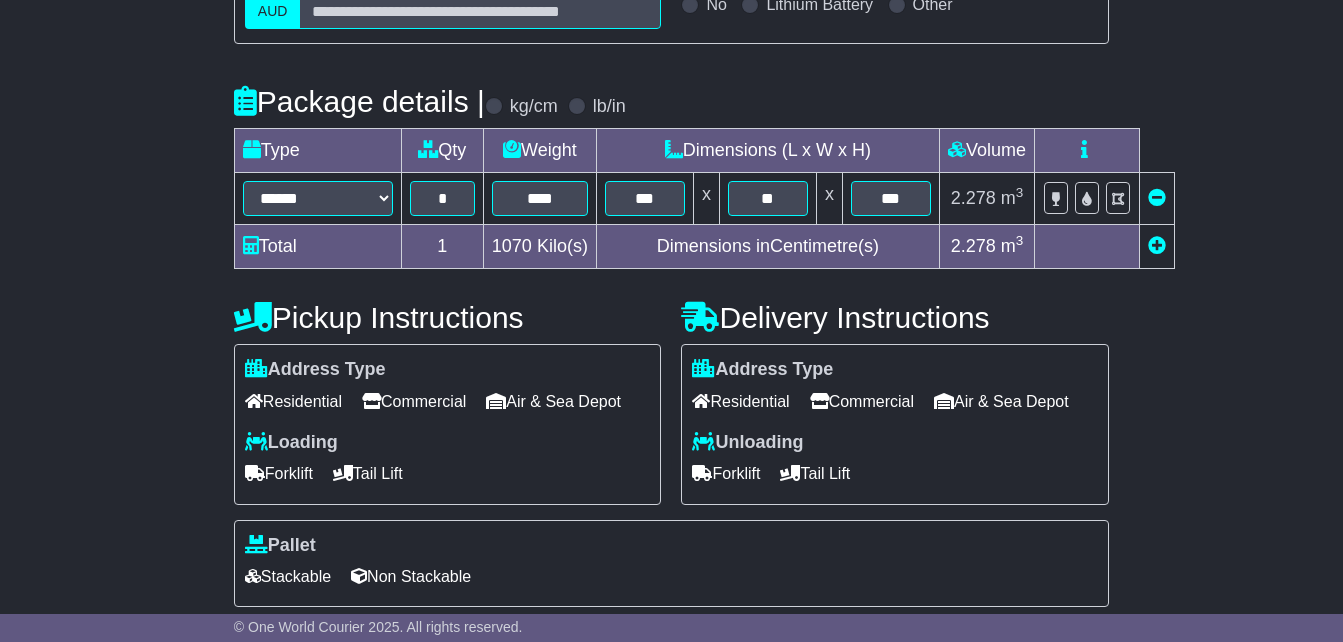 click at bounding box center [1157, 245] 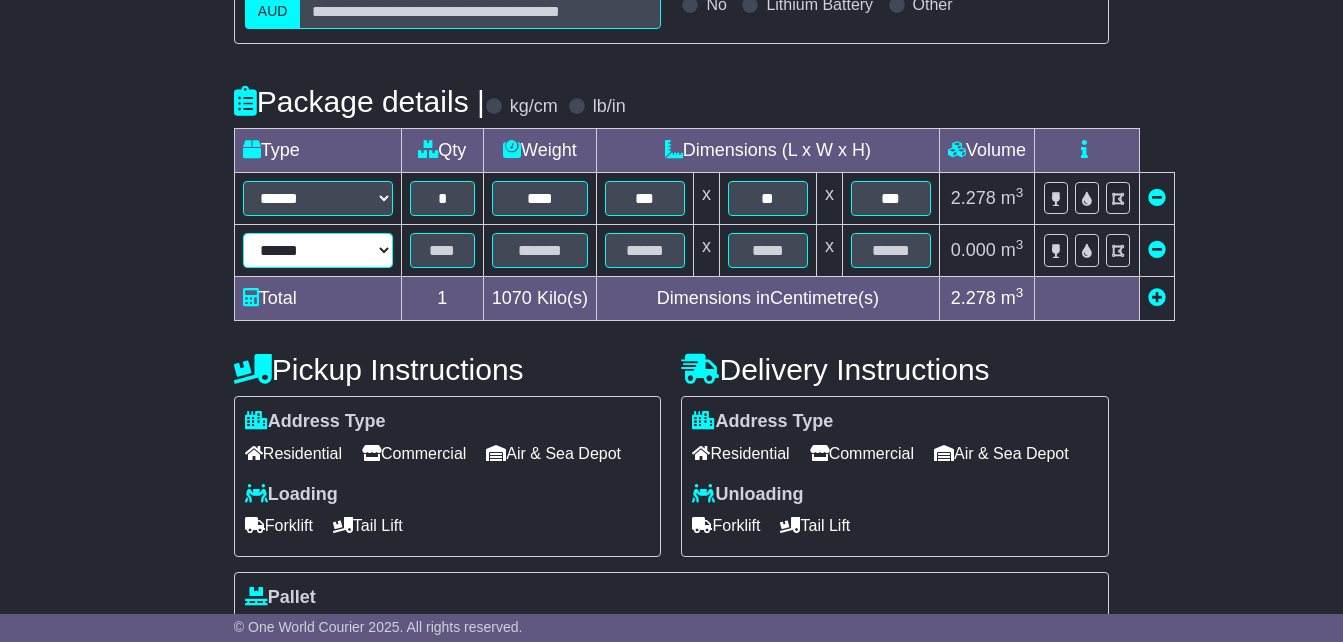 click on "**********" at bounding box center (318, 250) 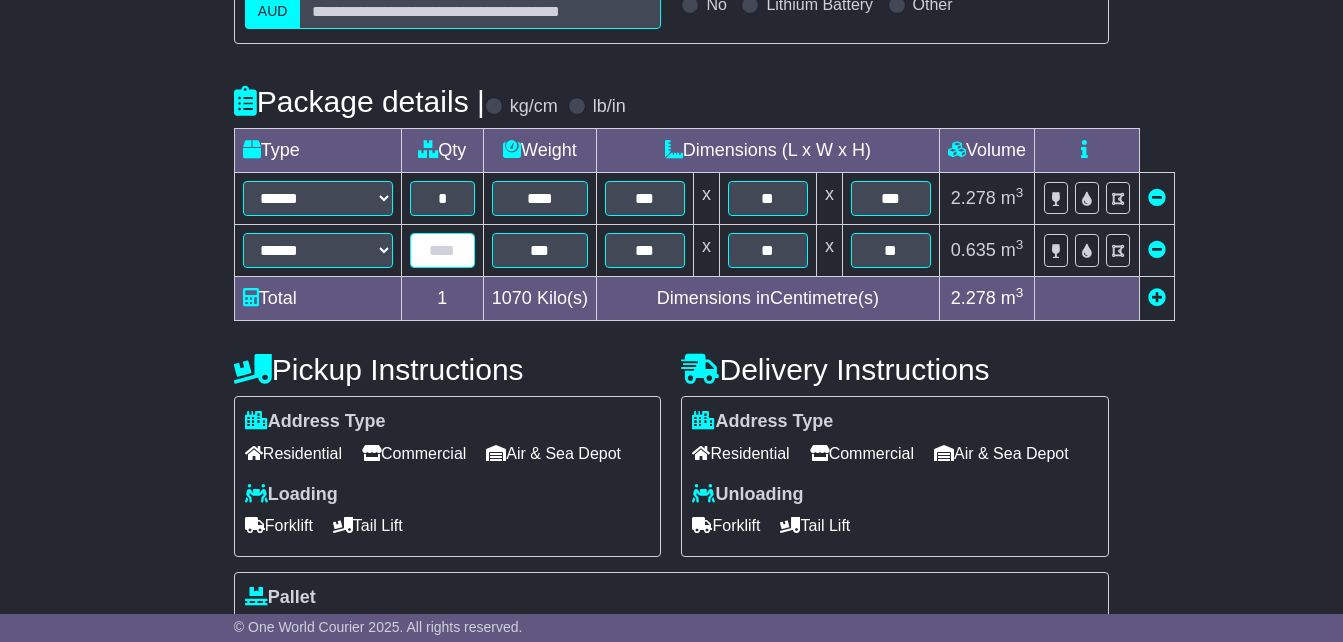 click at bounding box center [442, 250] 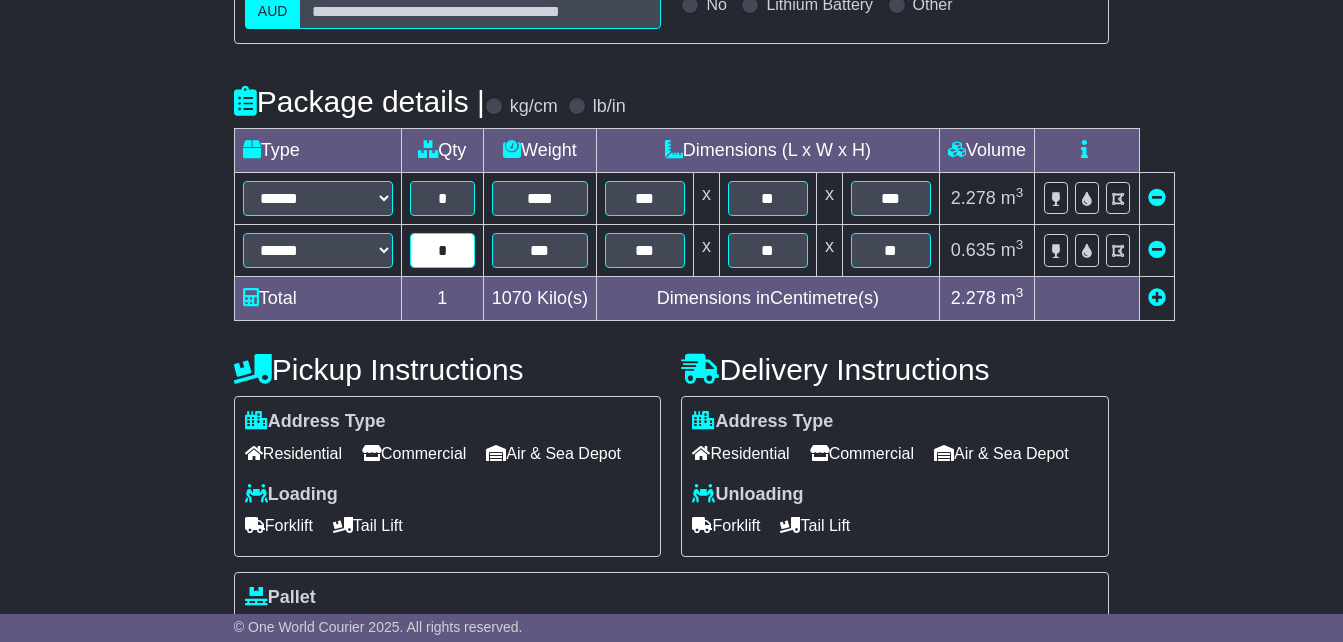 type on "*" 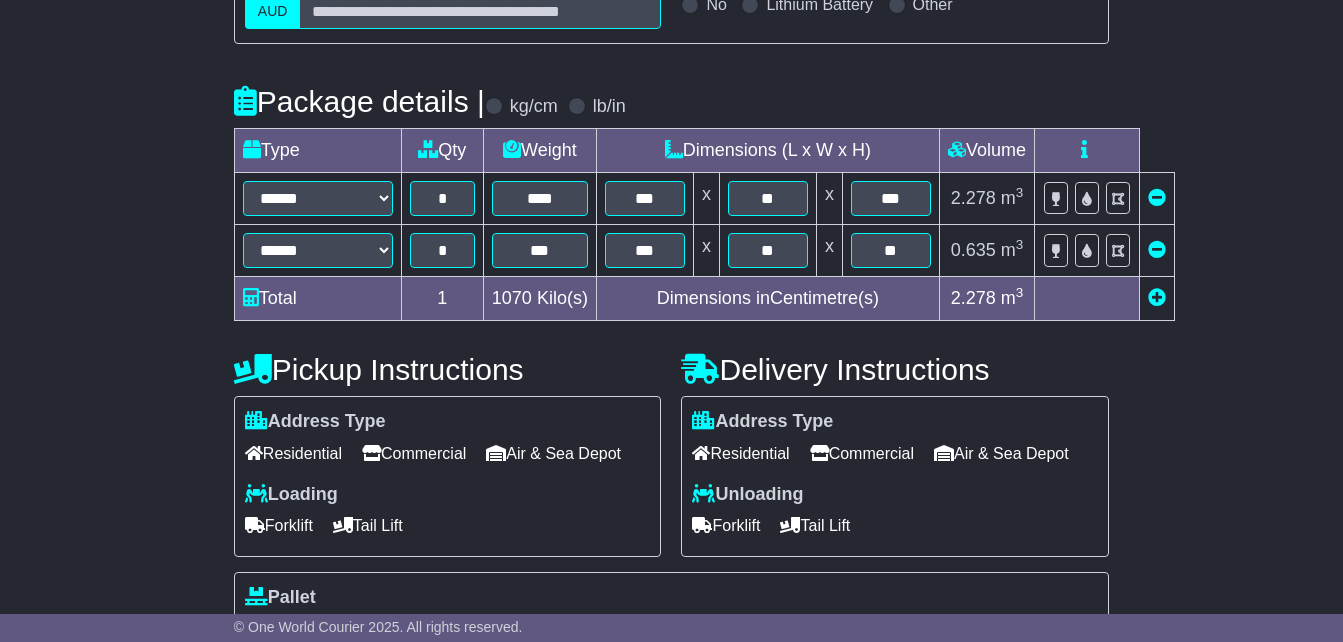 click at bounding box center [1157, 297] 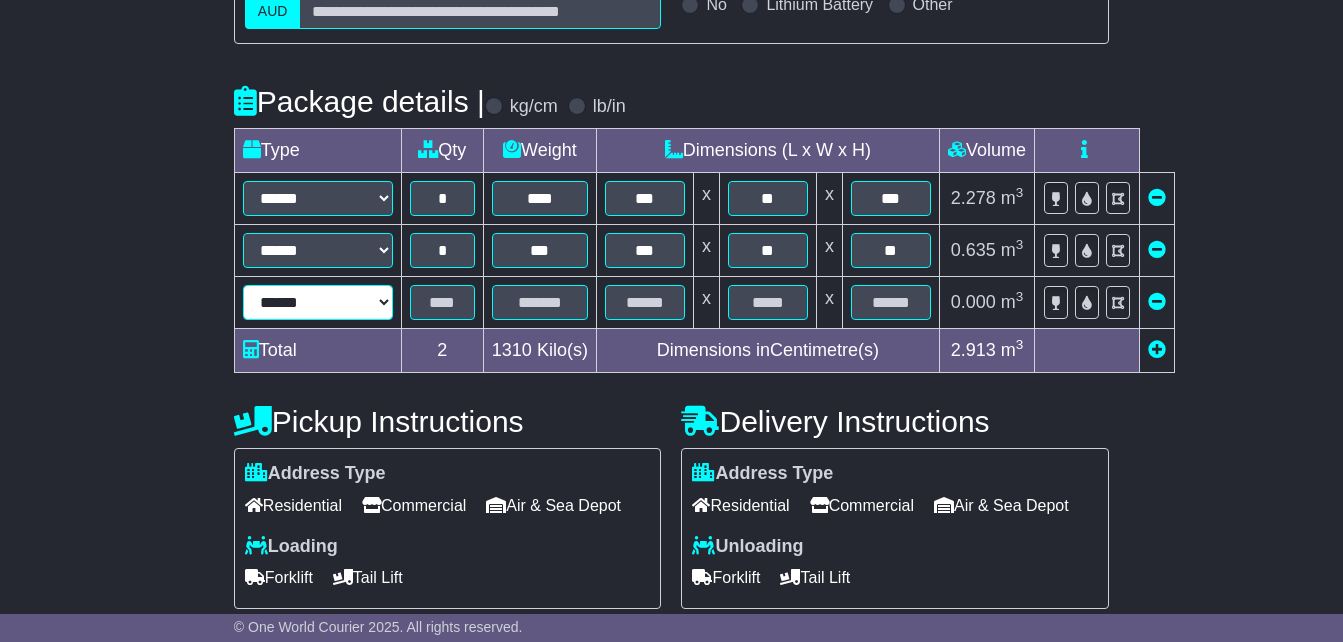 click on "**********" at bounding box center [318, 302] 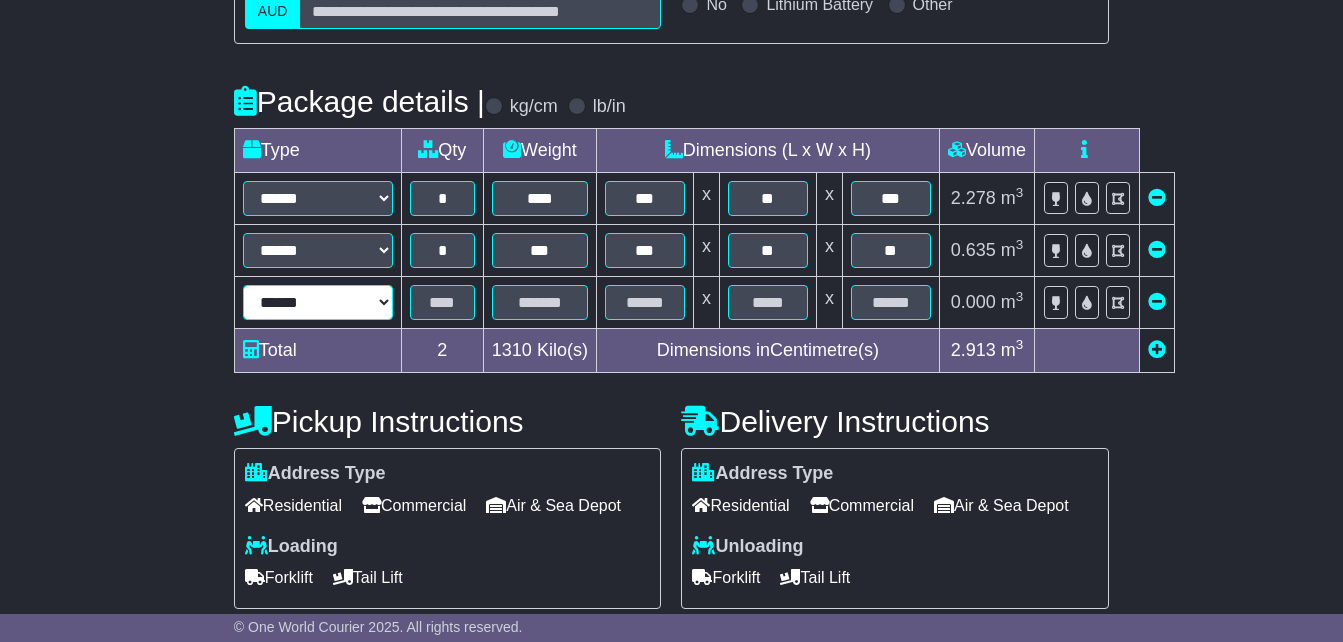 select on "*****" 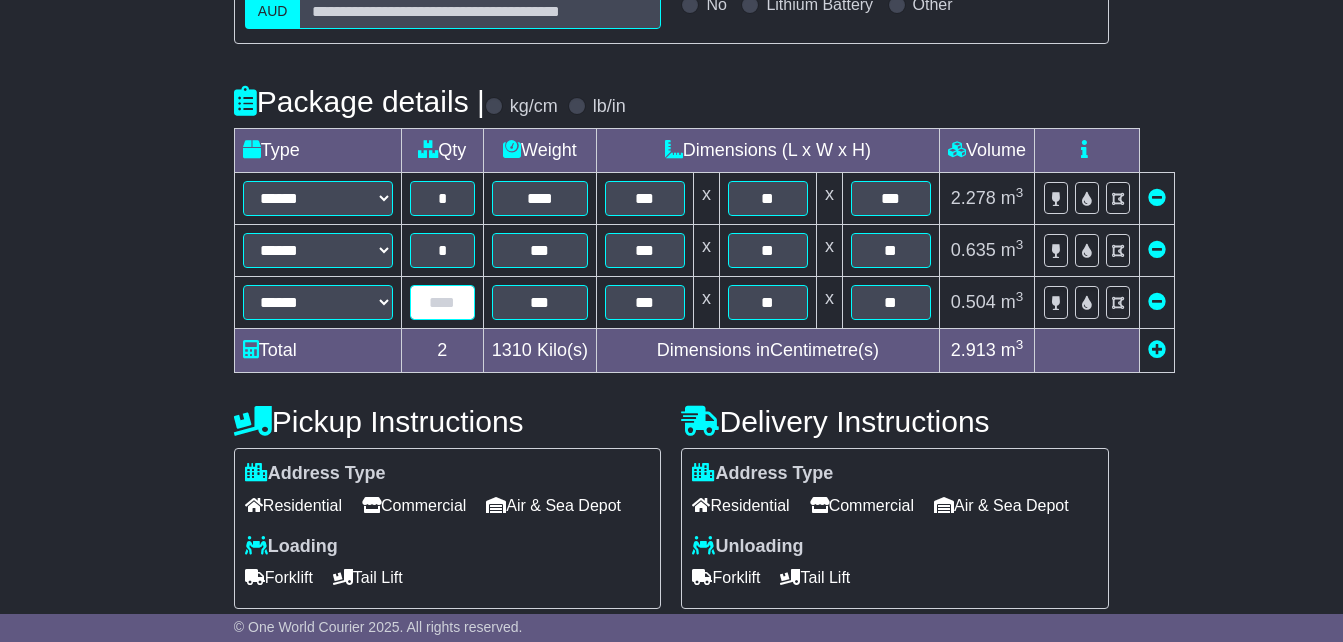 click at bounding box center [442, 302] 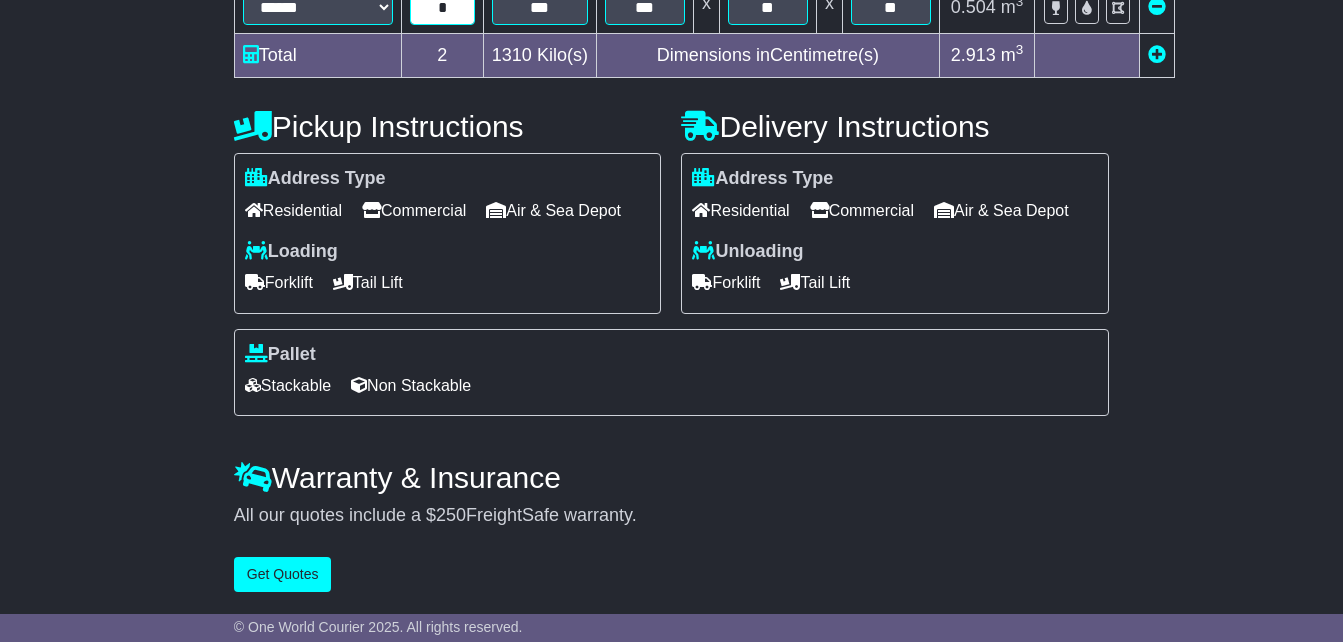 scroll, scrollTop: 766, scrollLeft: 0, axis: vertical 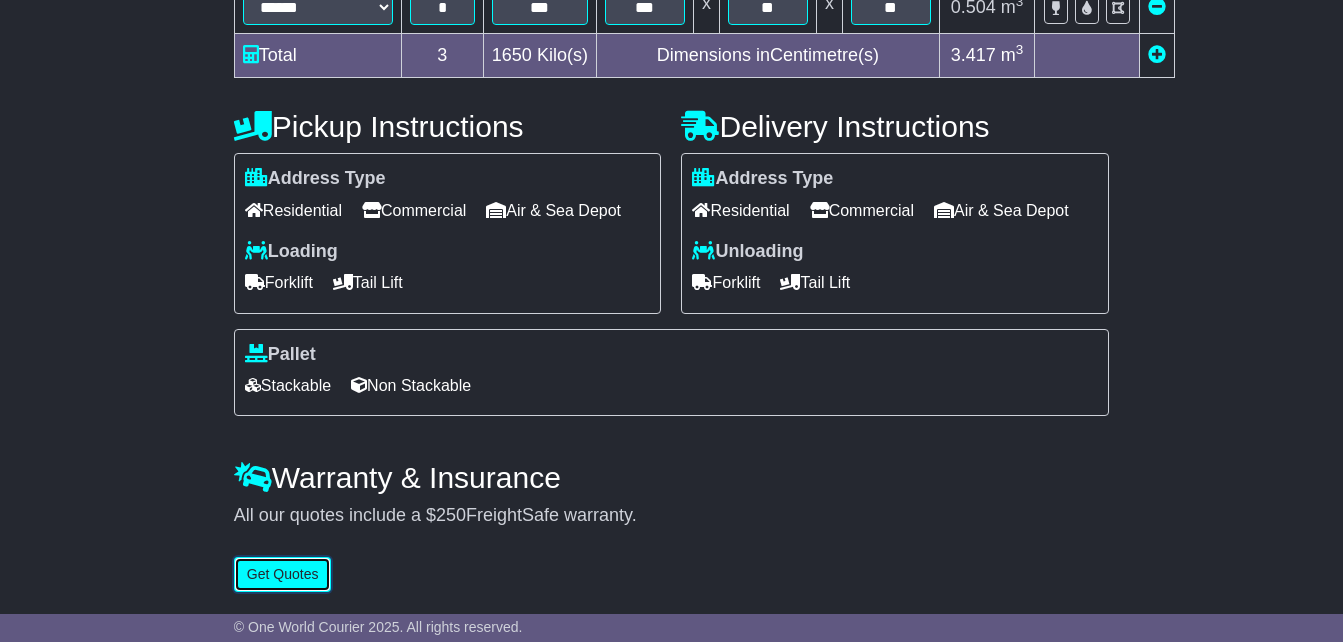 click on "Get Quotes" at bounding box center [283, 574] 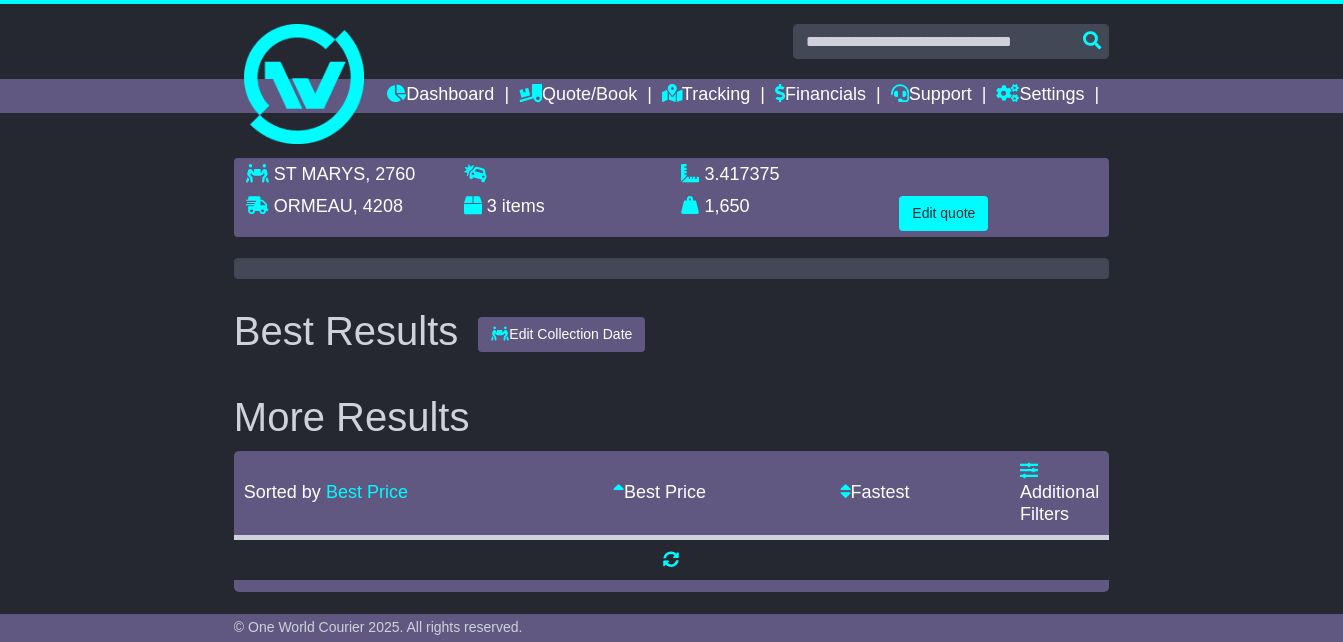 scroll, scrollTop: 0, scrollLeft: 0, axis: both 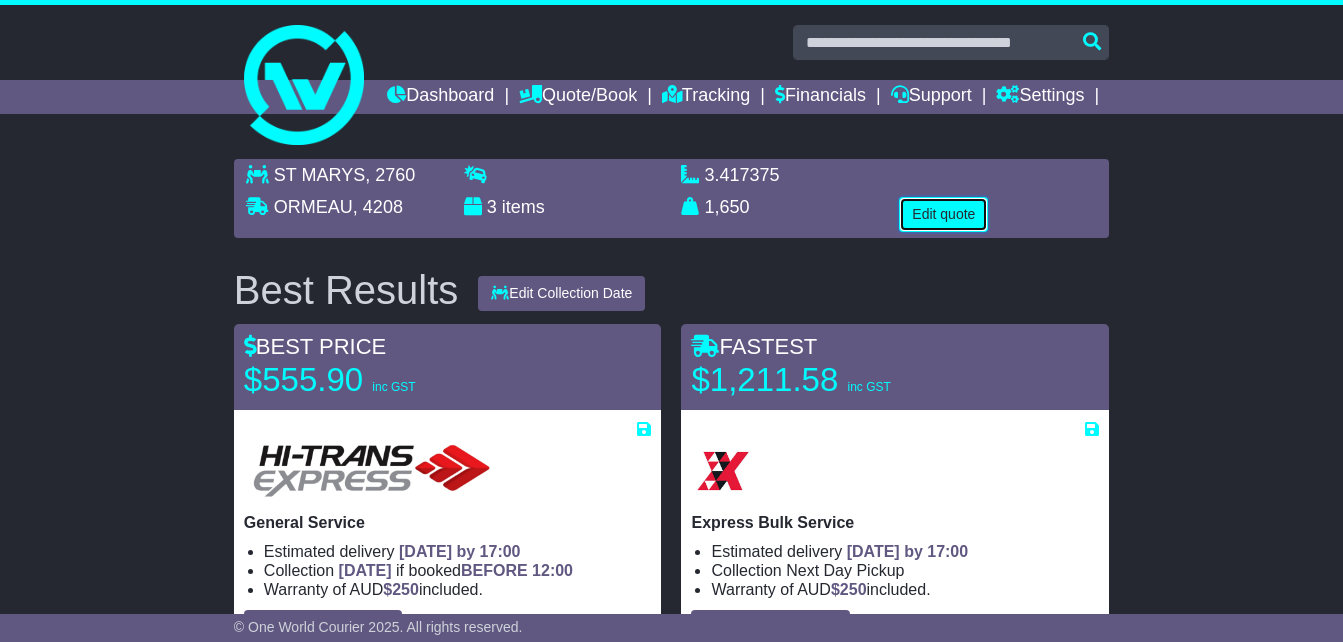 click on "Edit quote" at bounding box center [943, 214] 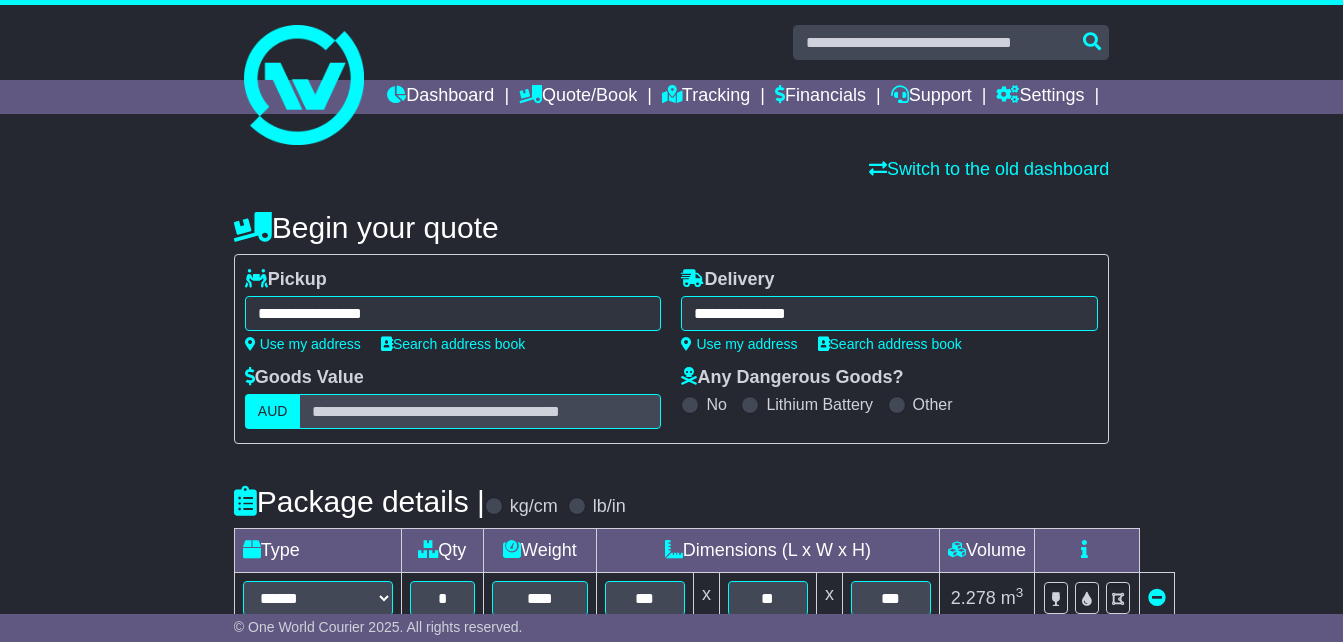click on "**********" at bounding box center [453, 313] 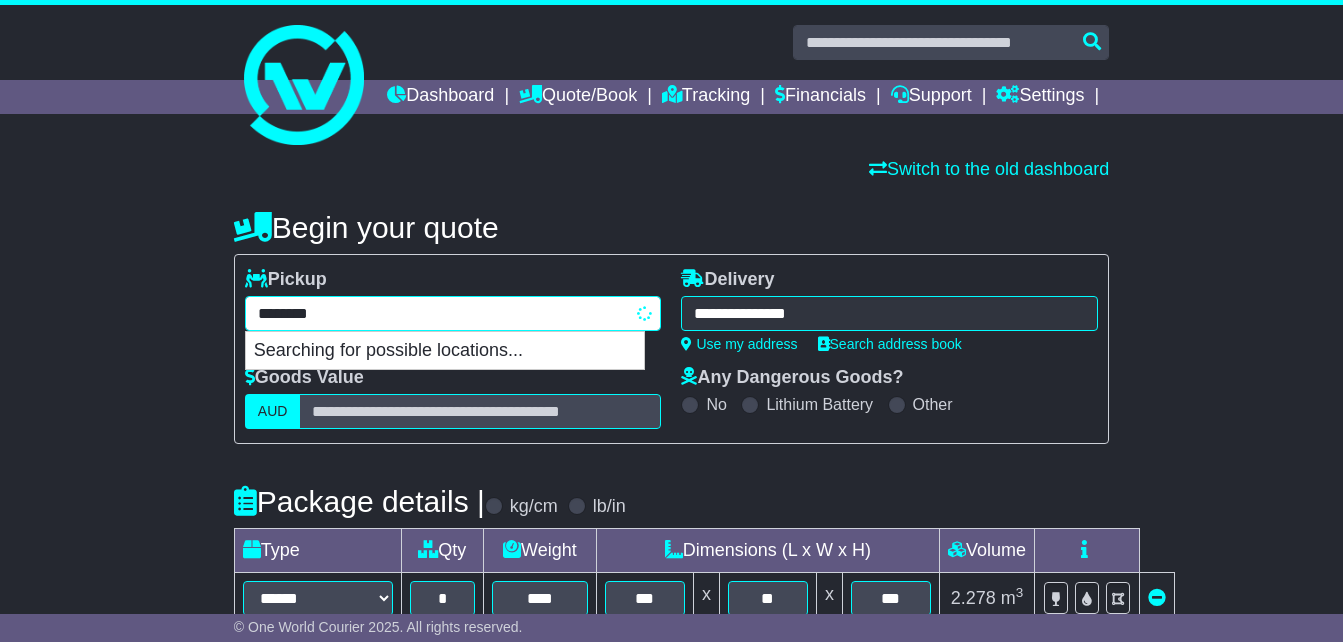 drag, startPoint x: 439, startPoint y: 331, endPoint x: -4, endPoint y: 342, distance: 443.13654 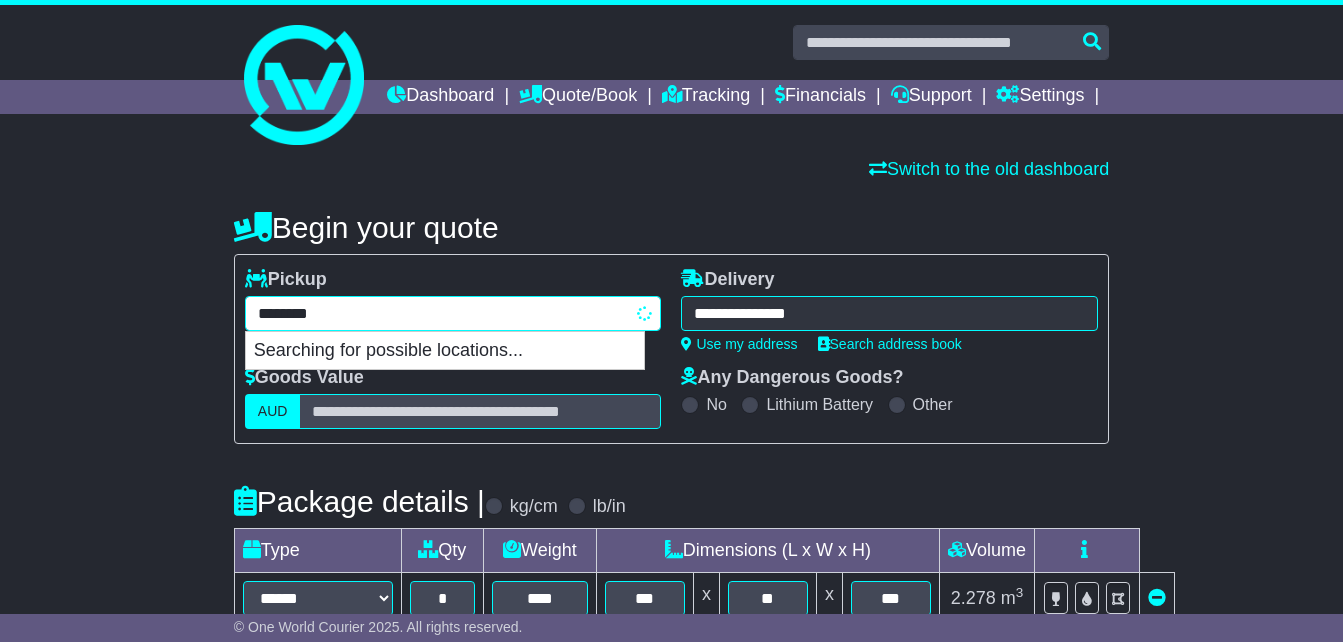click on "admin@qualitydomesdirect.com.au
Logout
Reegan QDD Dispatch
admin@qualitydomesdirect.com.au
0483961432
Change Password
×
Change Password
Current Password
New Password
Repeat Password
Close" at bounding box center (671, 321) 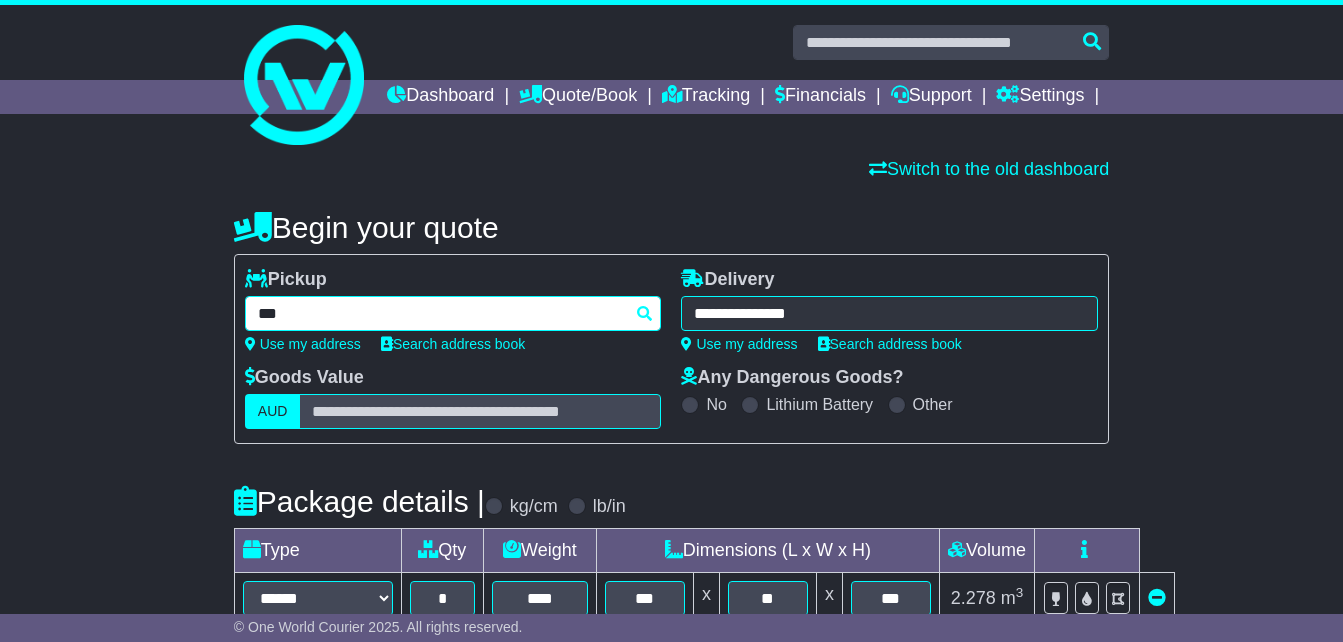 type on "****" 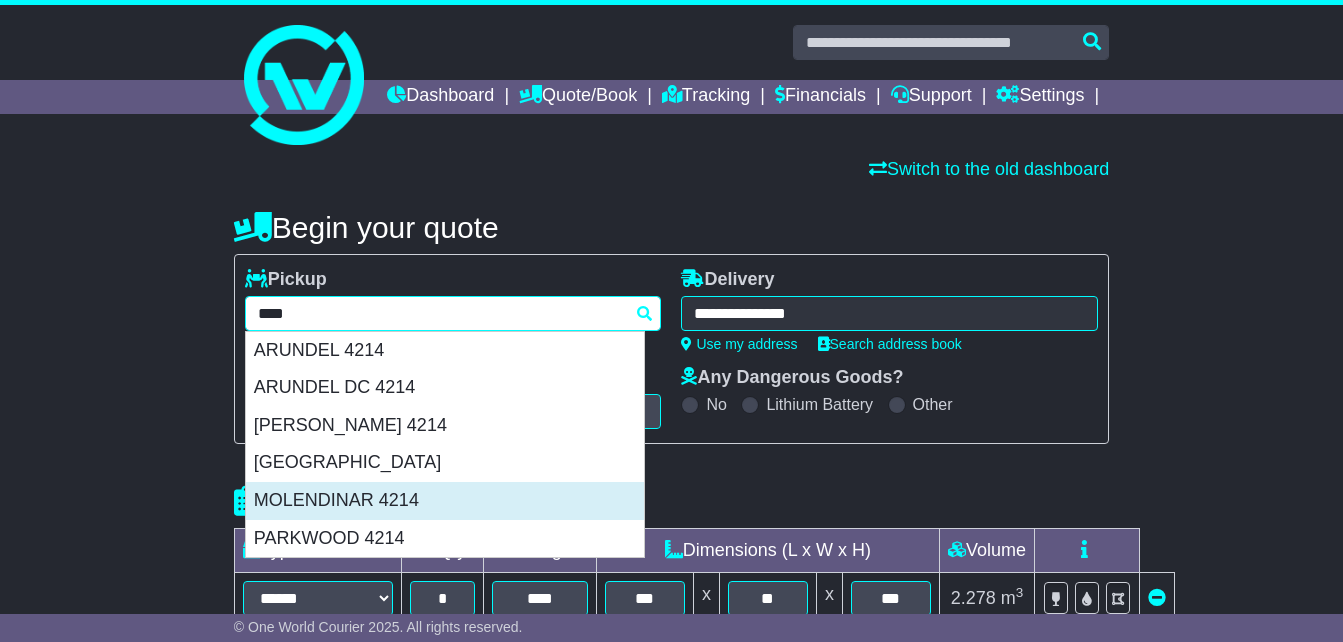 click on "MOLENDINAR 4214" at bounding box center [445, 501] 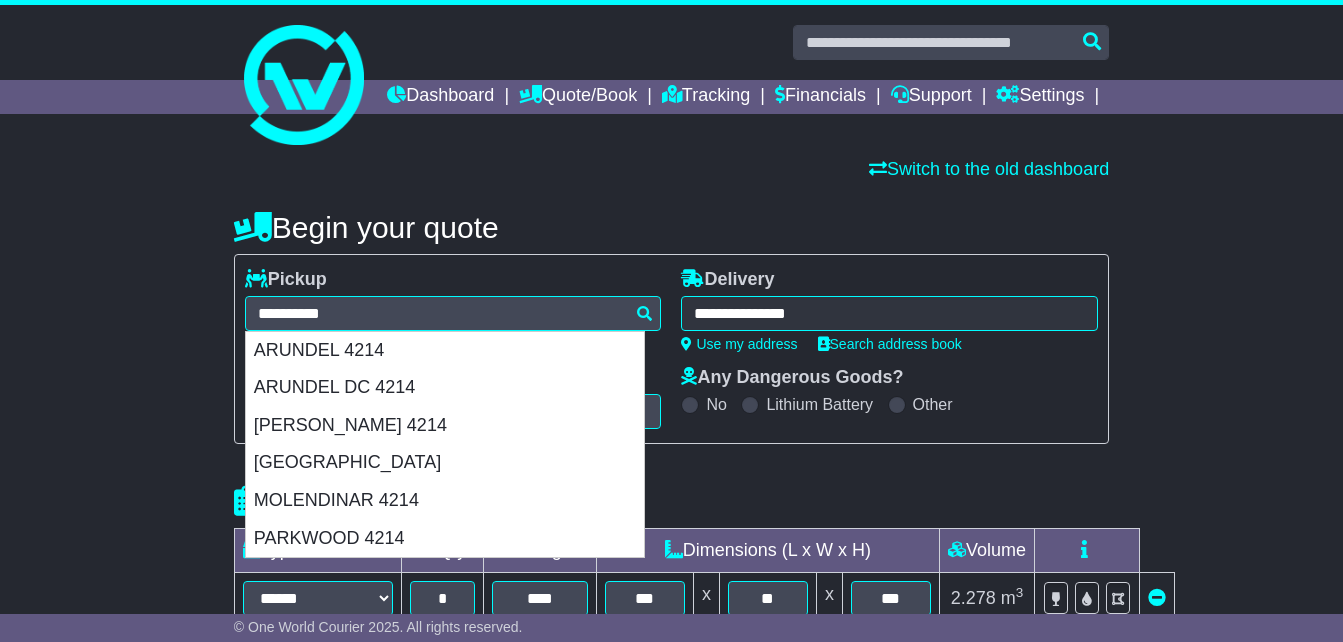 type on "**********" 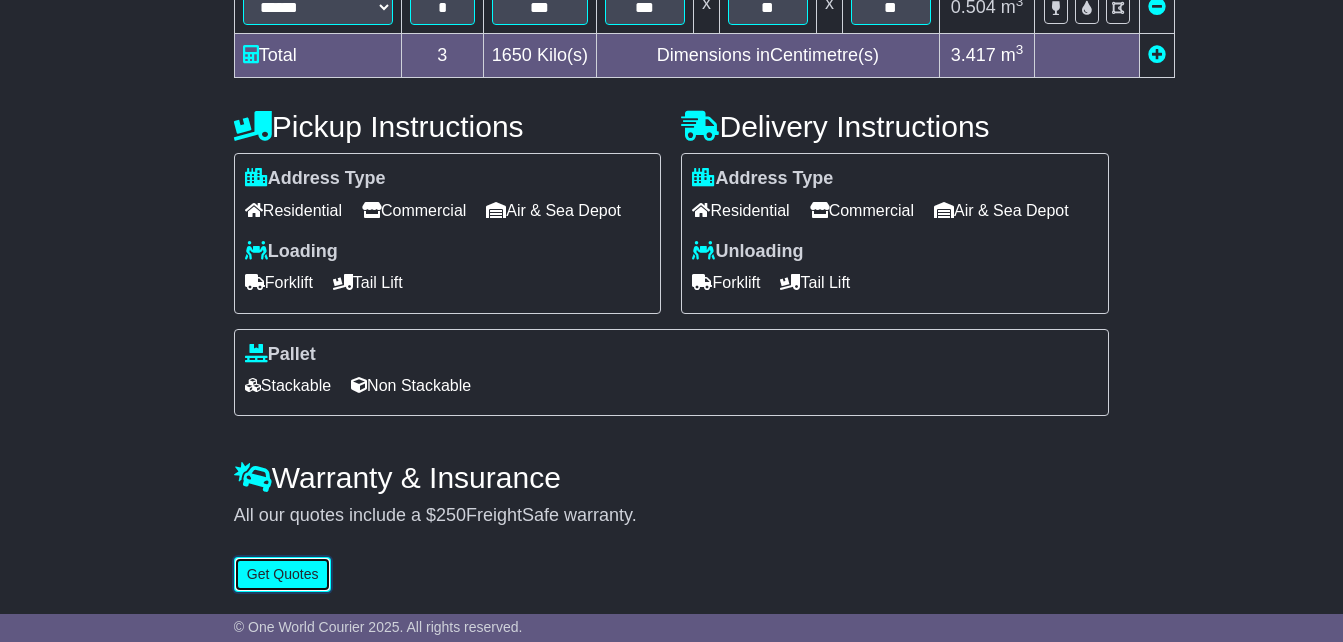 click on "Get Quotes" at bounding box center (283, 574) 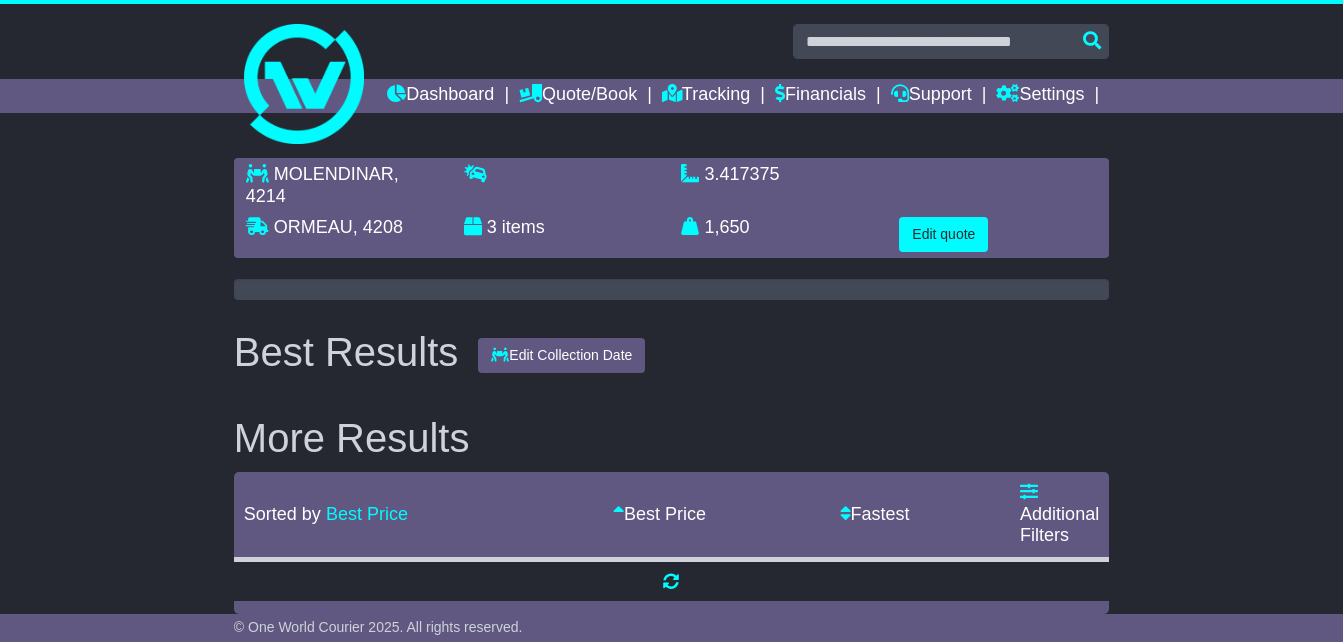 scroll, scrollTop: 0, scrollLeft: 0, axis: both 